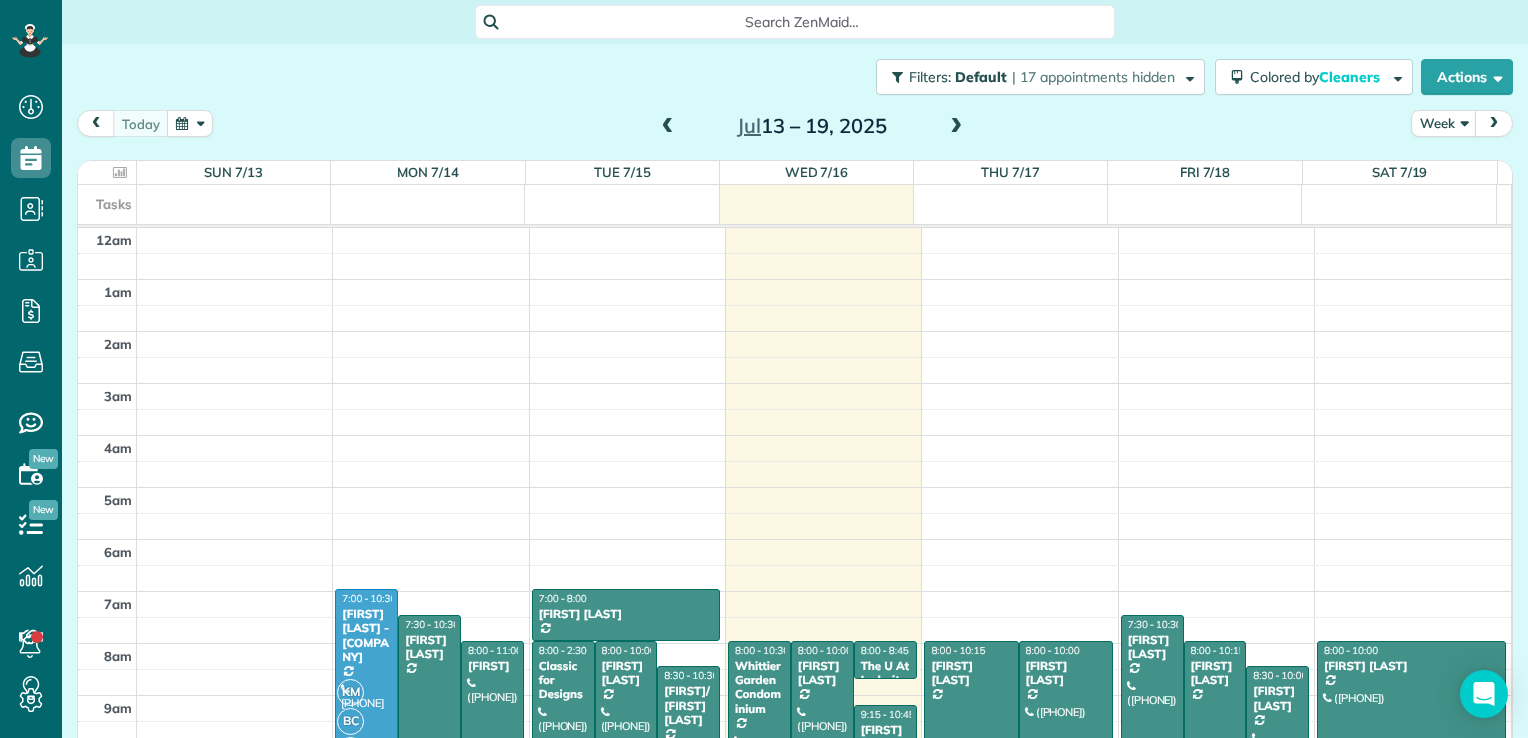 scroll, scrollTop: 0, scrollLeft: 0, axis: both 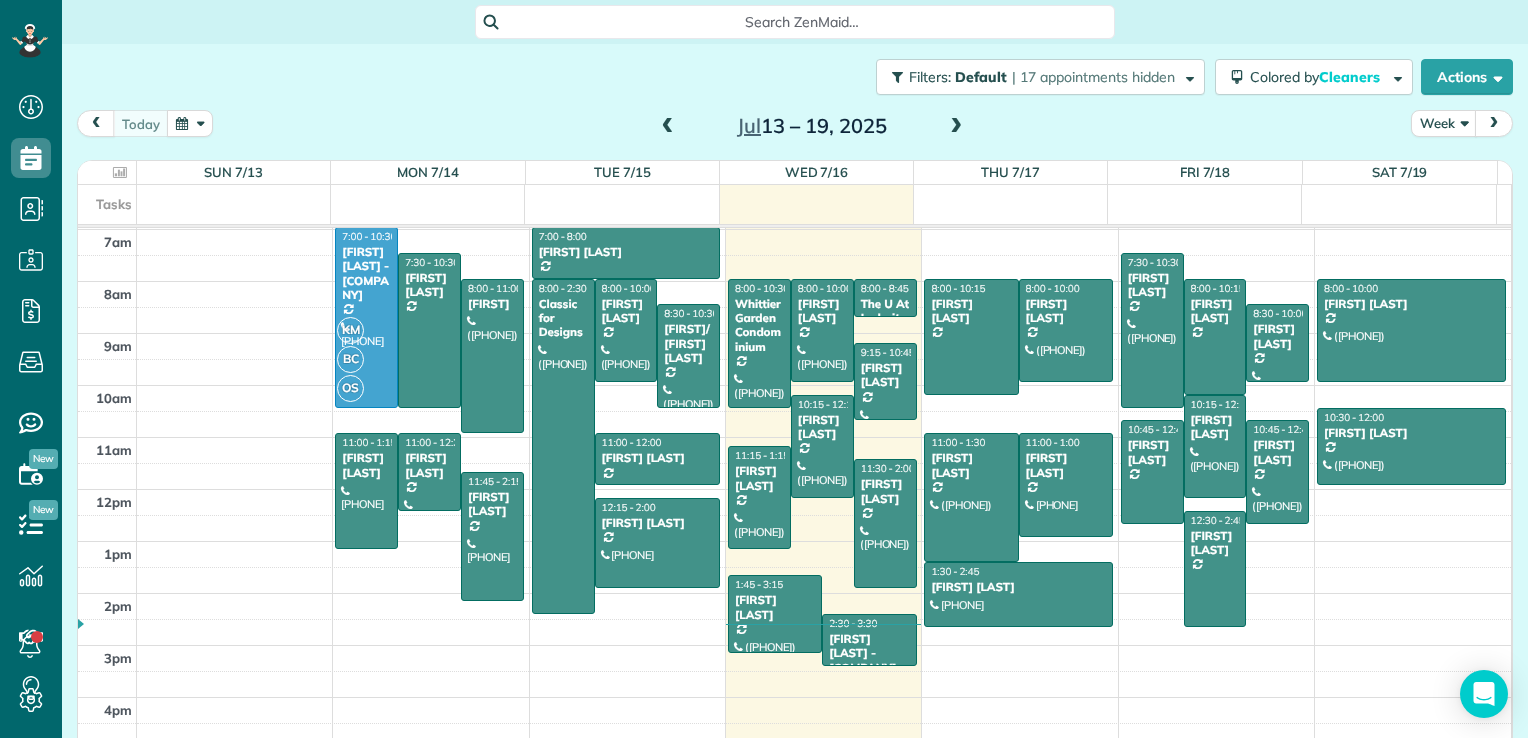 click at bounding box center (190, 123) 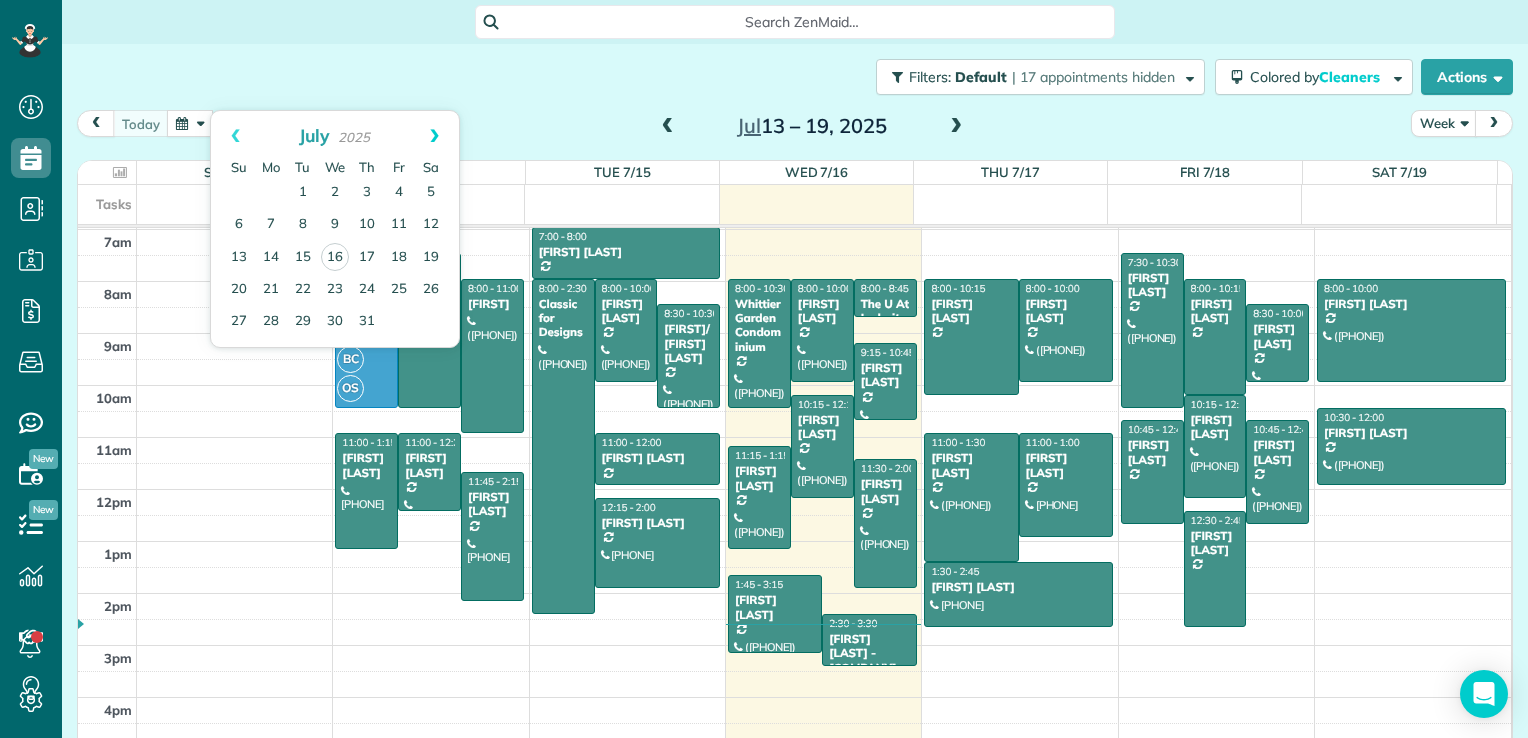 click on "Next" at bounding box center [434, 136] 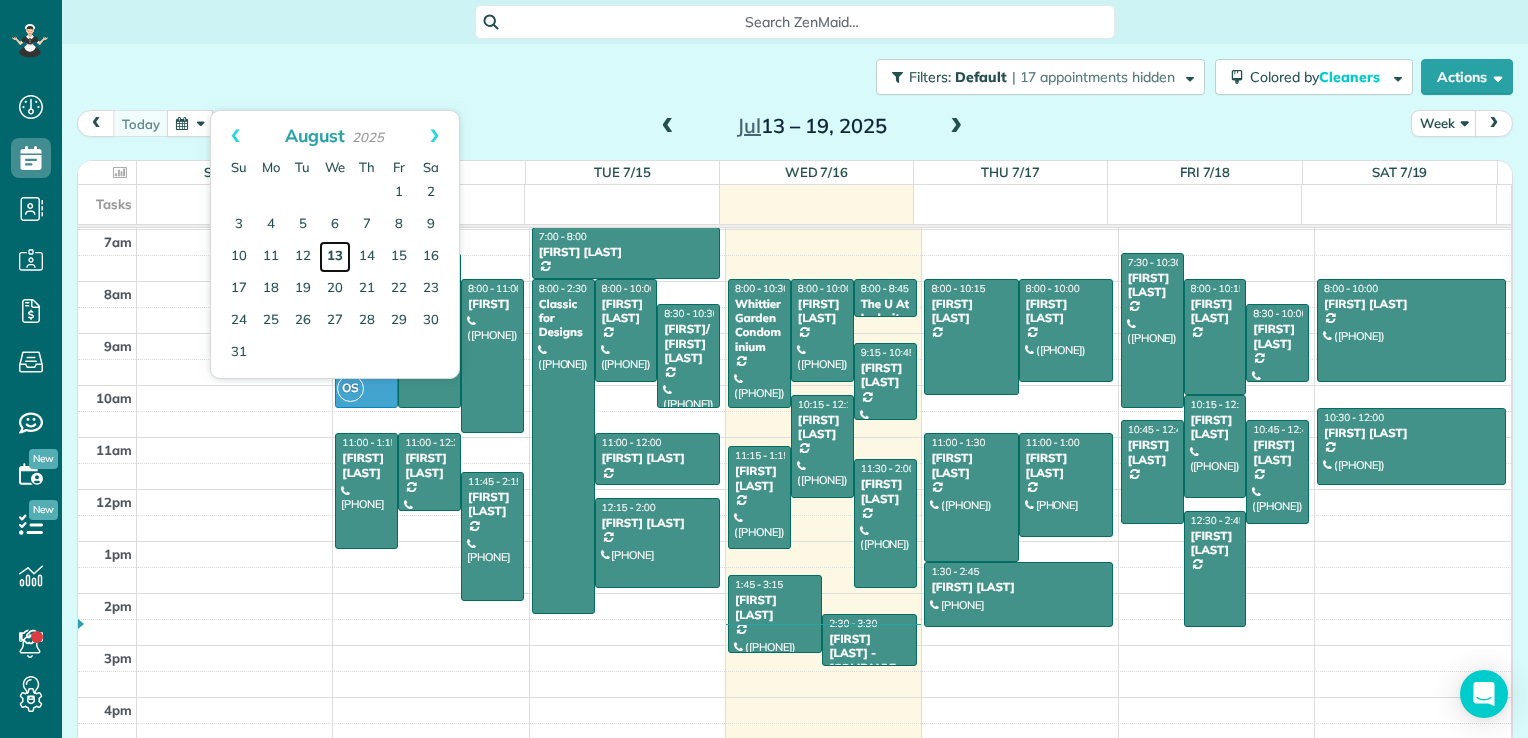 click on "13" at bounding box center (335, 257) 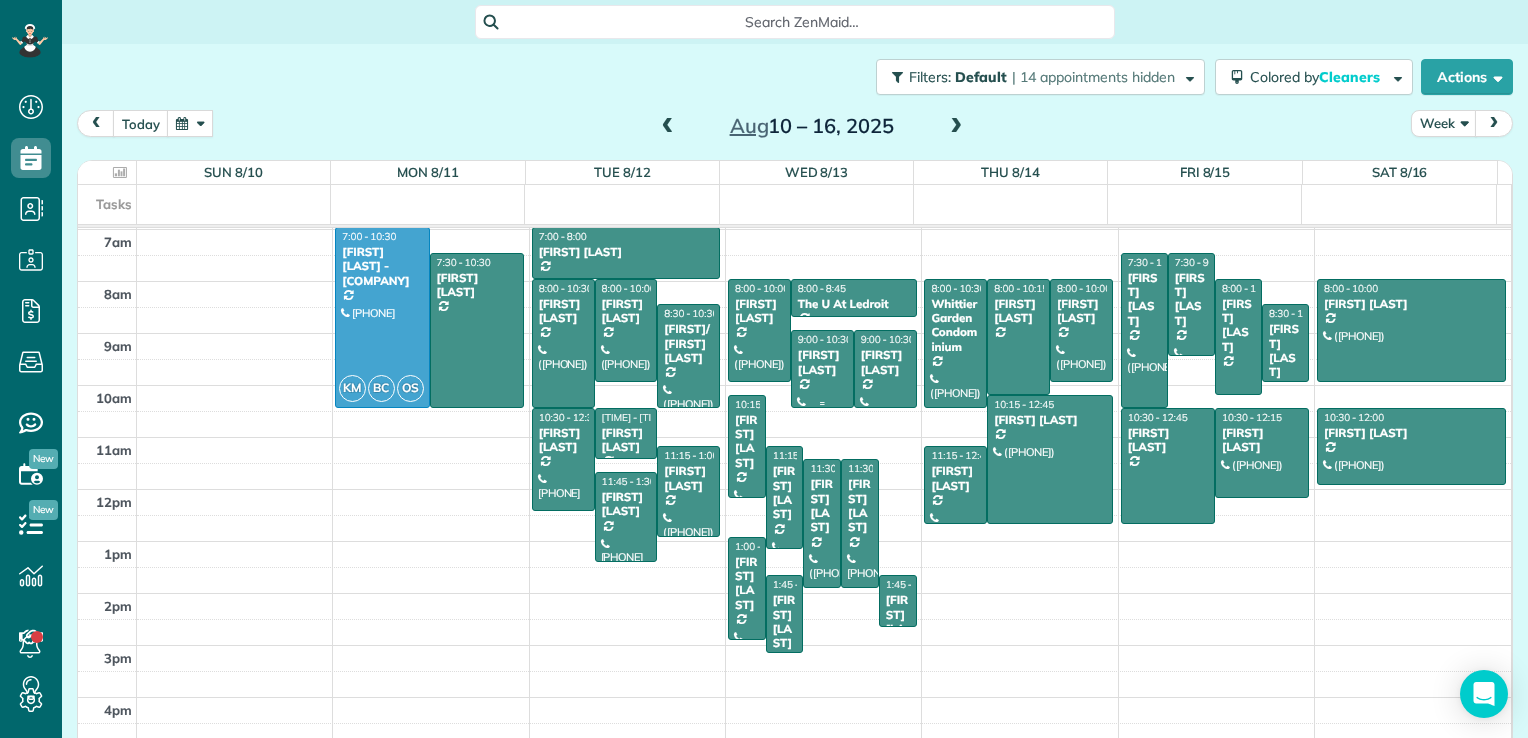 click at bounding box center [822, 368] 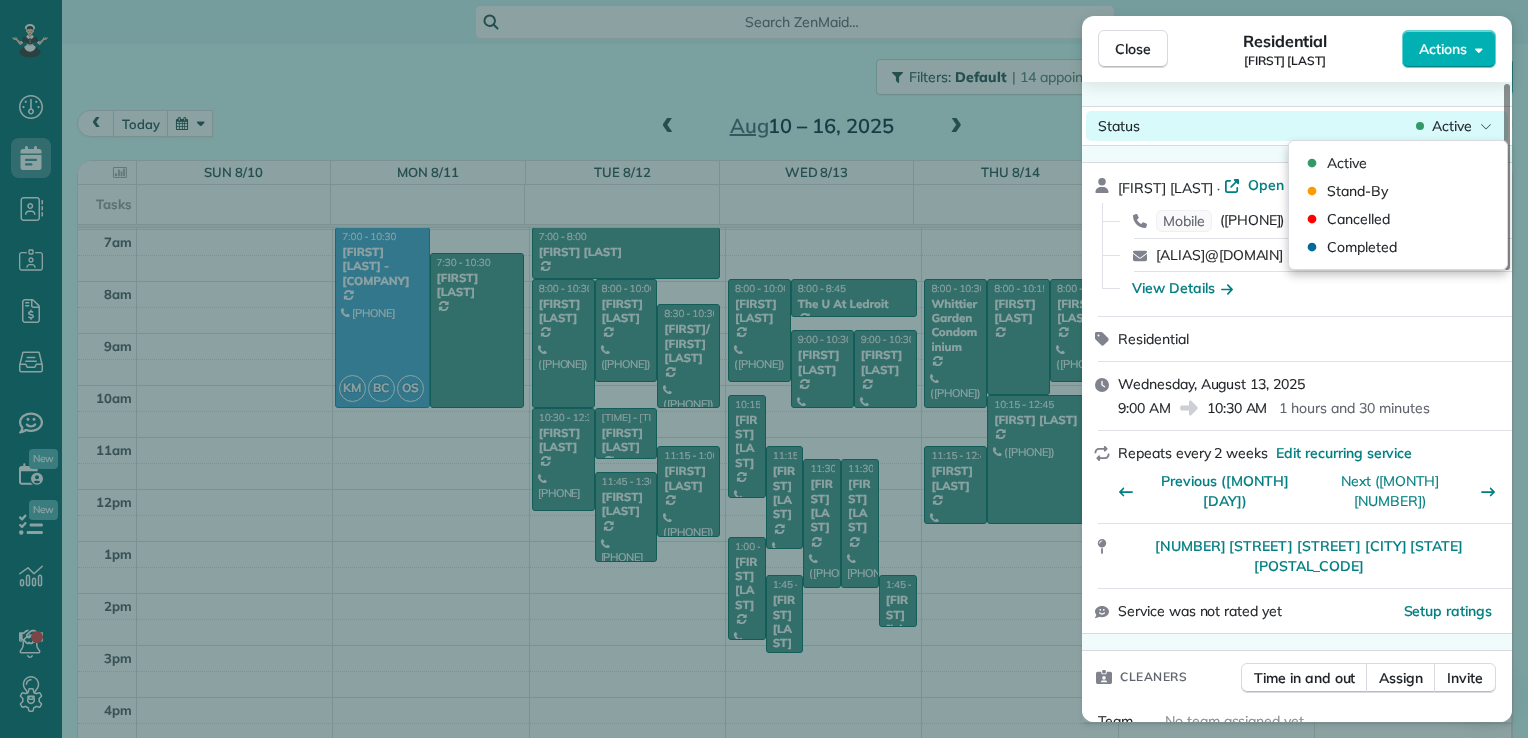 click on "Active" at bounding box center (1452, 126) 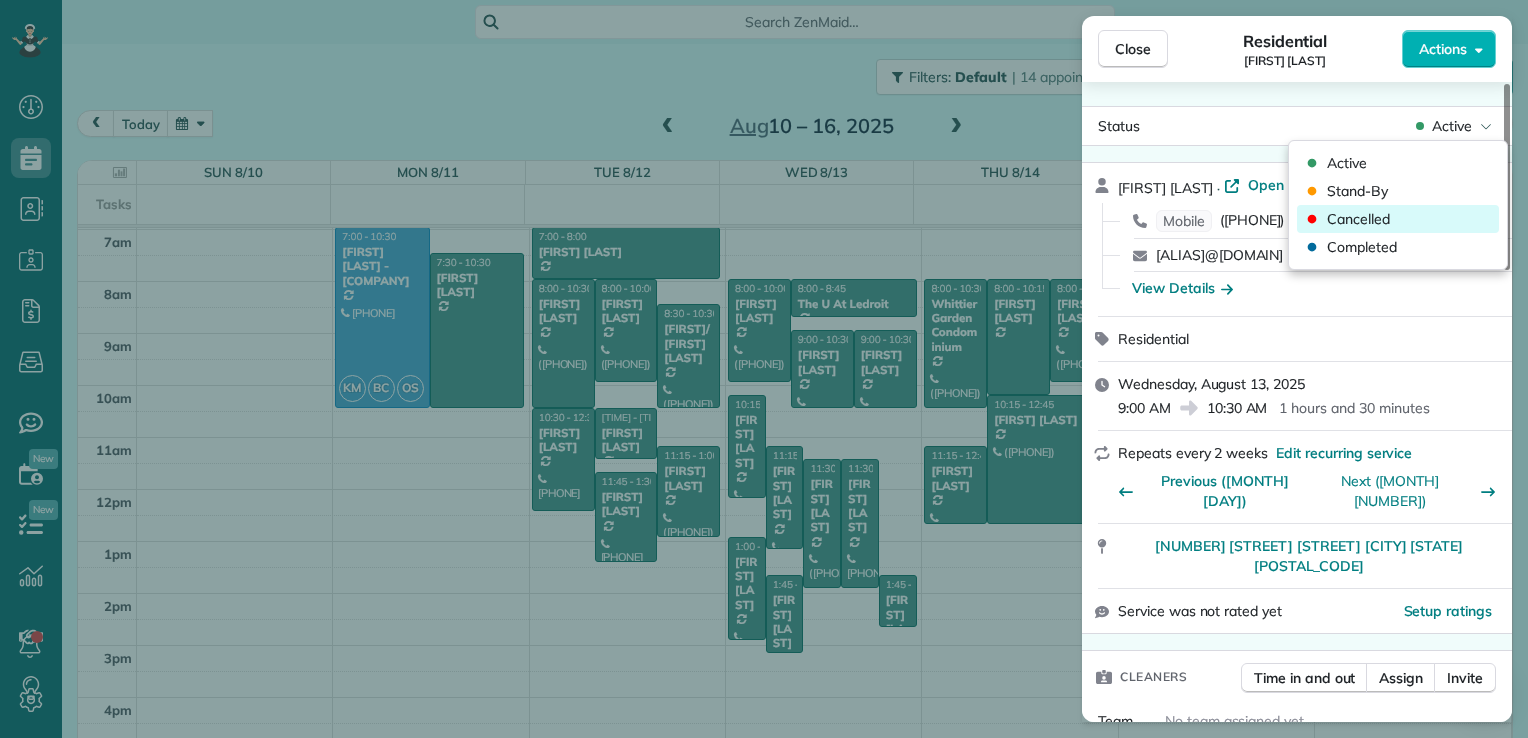 click on "Cancelled" at bounding box center [1358, 219] 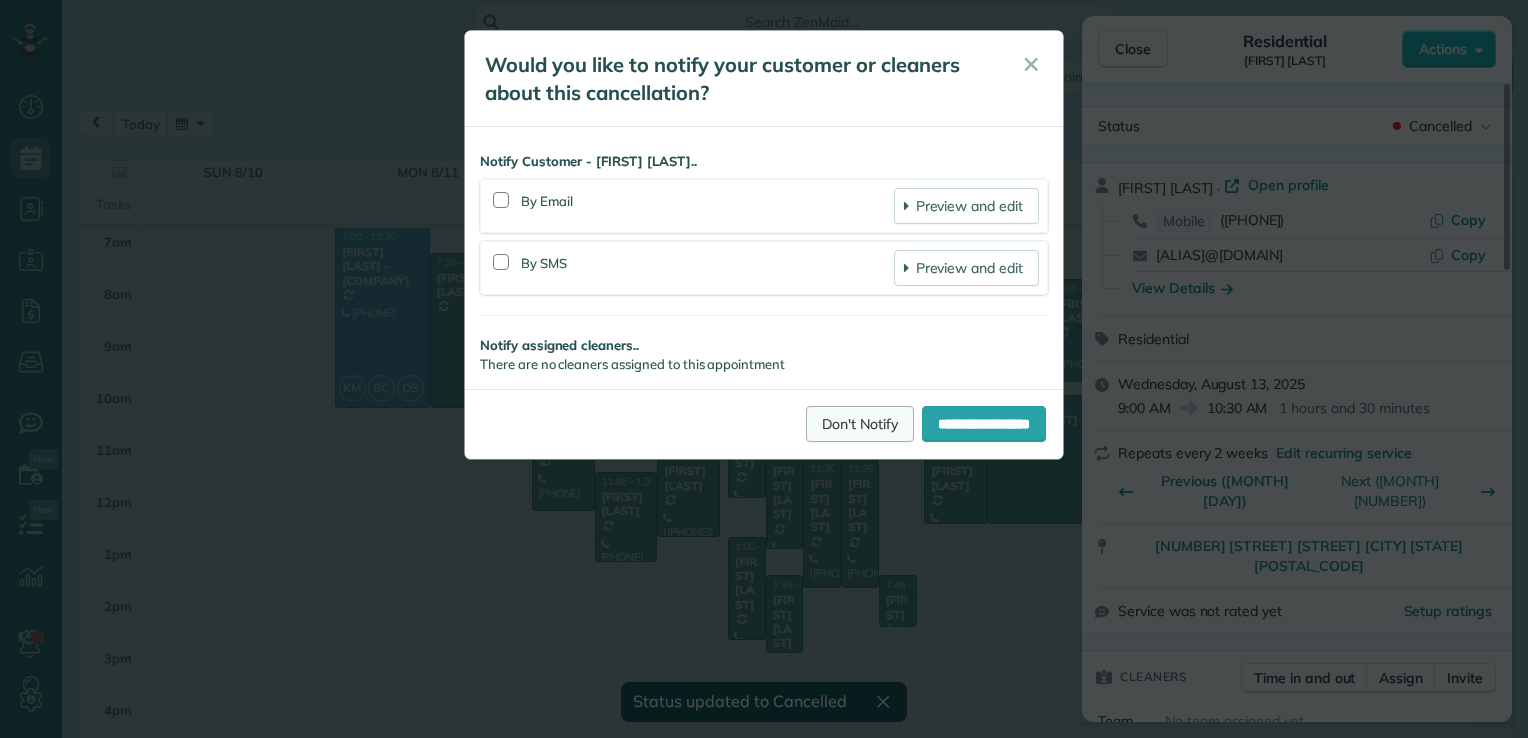 click on "Don't Notify" at bounding box center (860, 424) 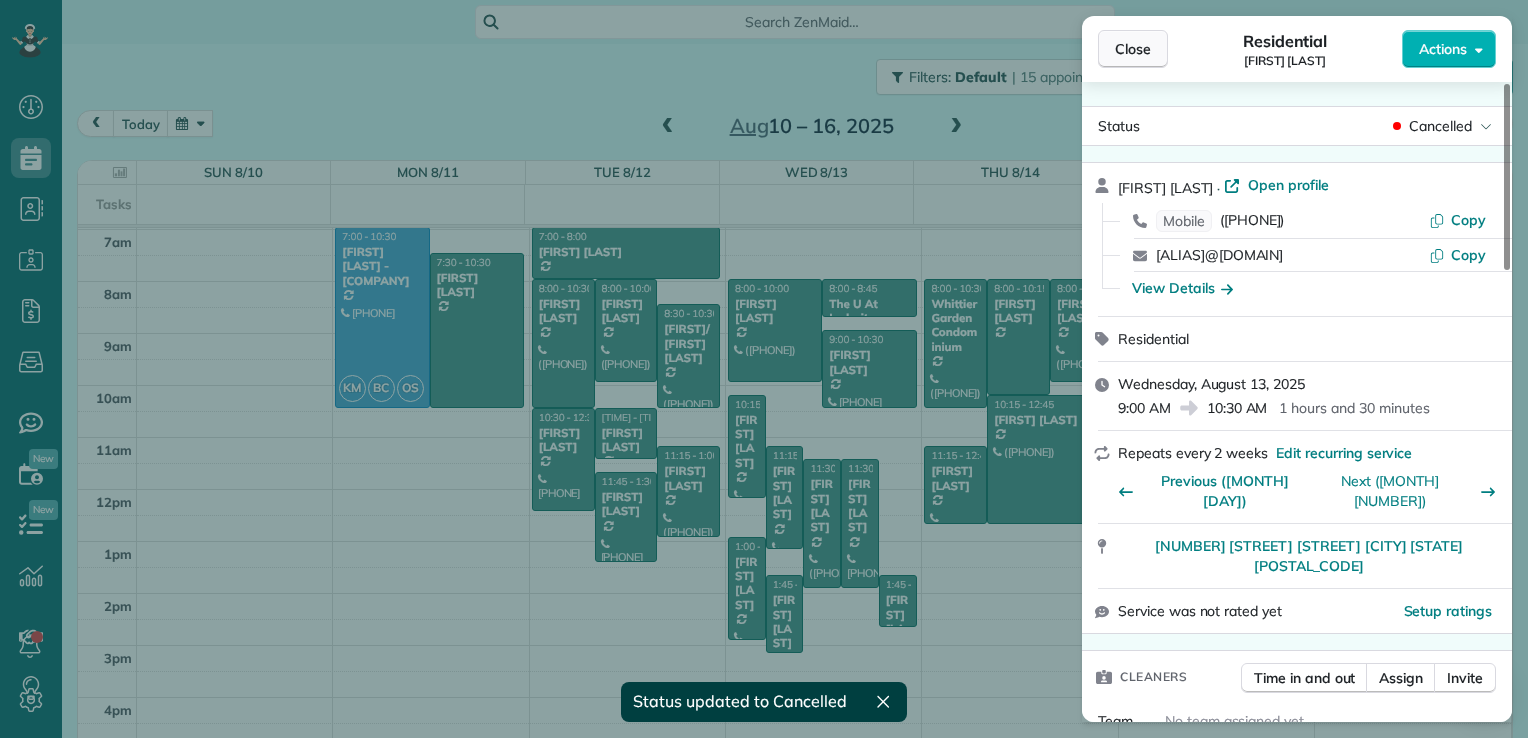 click on "Close" at bounding box center [1133, 49] 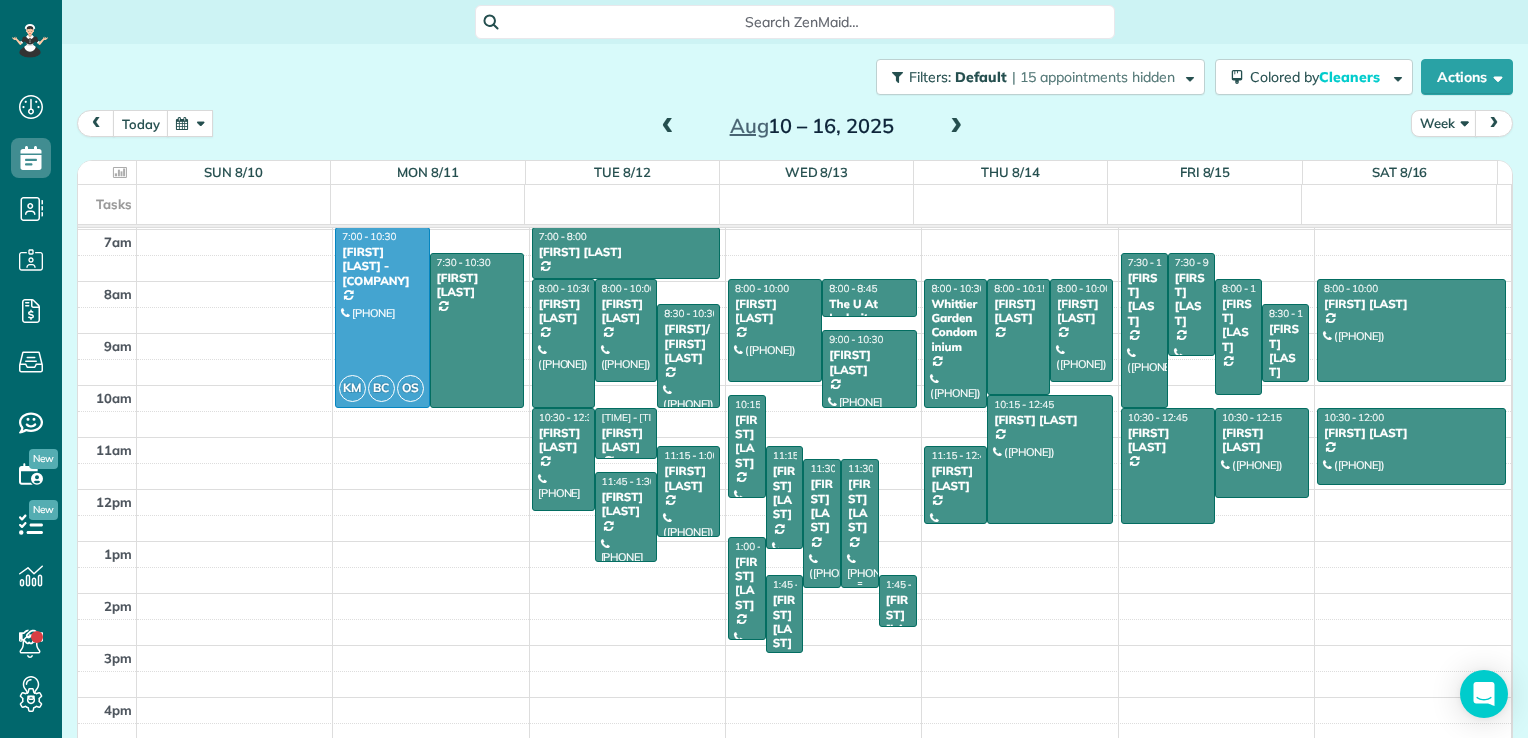 click at bounding box center [860, 523] 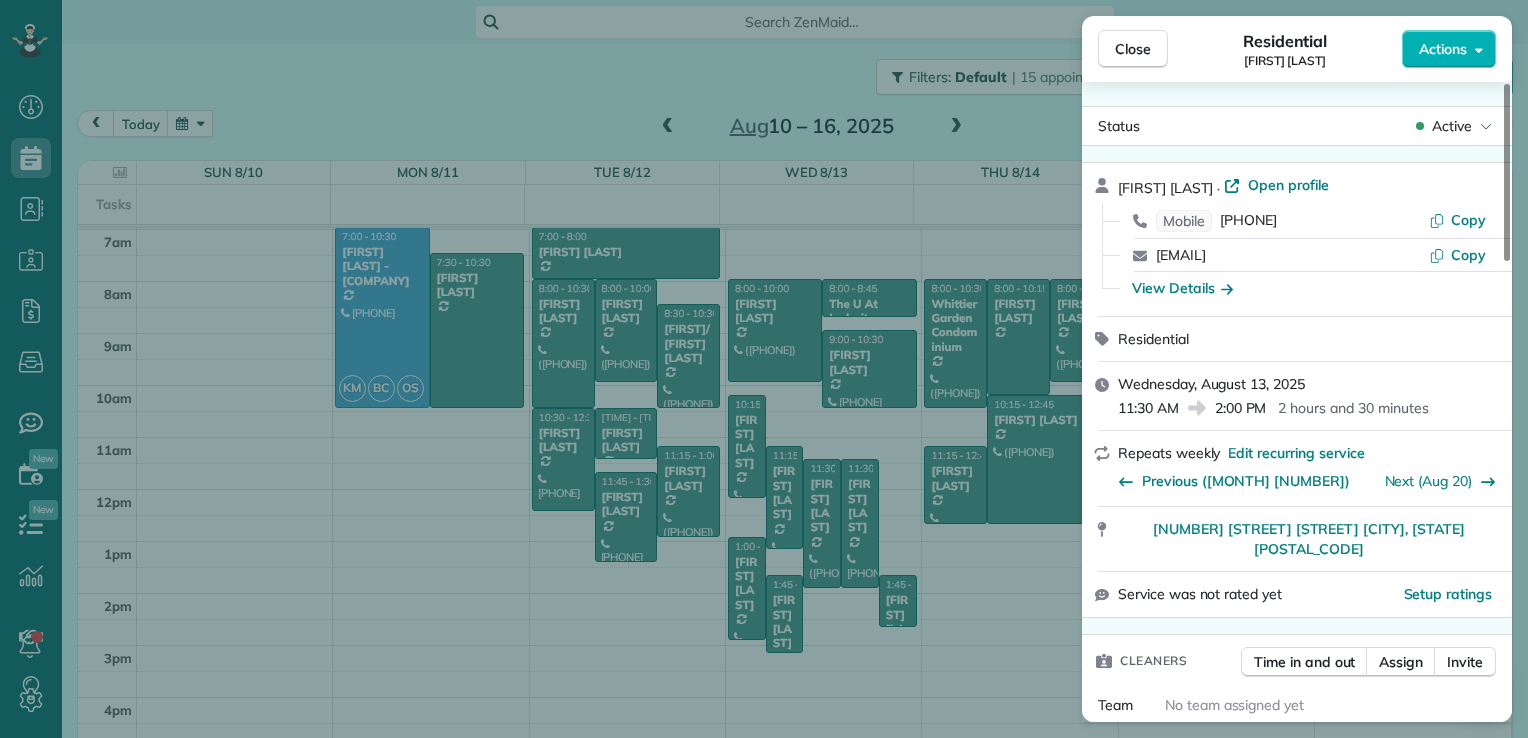 click on "Close Residential [FIRST] [LAST] Actions Status Active [FIRST] [LAST] · Open profile Mobile ([PHONE]) Copy [ALIAS]@[DOMAIN] Copy View Details Residential [DAY_OF_WEEK], [MONTH] [NUMBER], [YEAR] [TIME] [TIME] [DURATION] Repeats weekly Edit recurring service Previous ([MONTH] [NUMBER]) Next ([MONTH] [NUMBER]) [NUMBER] [STREET] [CITY] [STATE] [POSTAL_CODE] Service was not rated yet Setup ratings Cleaners Time in and out Assign Invite Team No team assigned yet Cleaners No cleaners assigned yet Checklist Try Now Keep this appointment up to your standards. Stay on top of every detail, keep your cleaners organised, and your client happy. Assign a checklist Watch a [DURATION] demo Billing Billing actions Price [CURRENCY][AMOUNT] Overcharge [CURRENCY][AMOUNT] Discount [CURRENCY][AMOUNT] Coupon discount - Primary tax - Secondary tax - Total appointment price [CURRENCY][AMOUNT] Tips collected New feature! [CURRENCY][AMOUNT] Mark as paid Total including tip [CURRENCY][AMOUNT] Get paid online in no-time! Send an invoice and reward your cleaners with tips Charge customer credit card Work items Notes [NUMBER] ([NUMBER])" at bounding box center [764, 369] 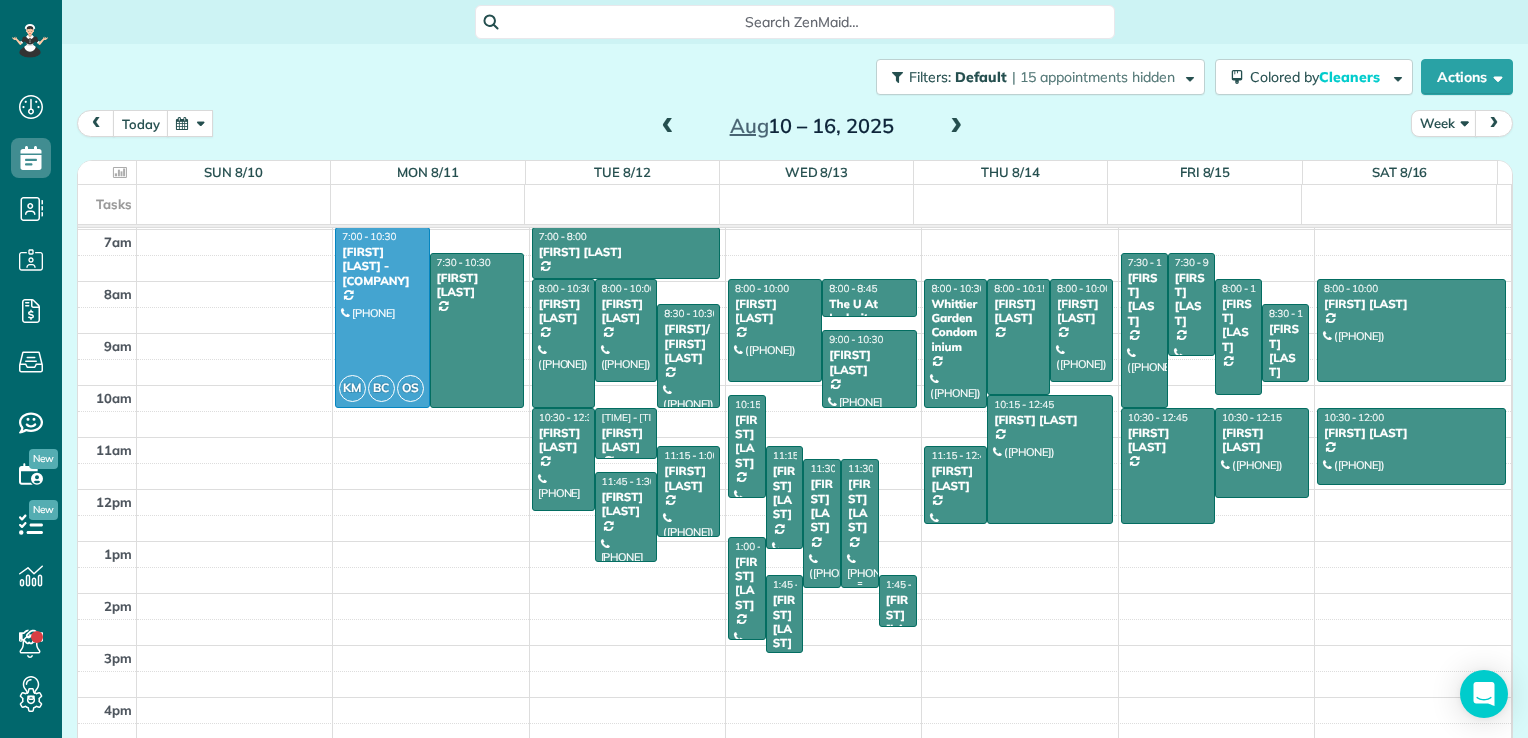 click on "[TIME] [FIRST] [LAST]" at bounding box center (860, 498) 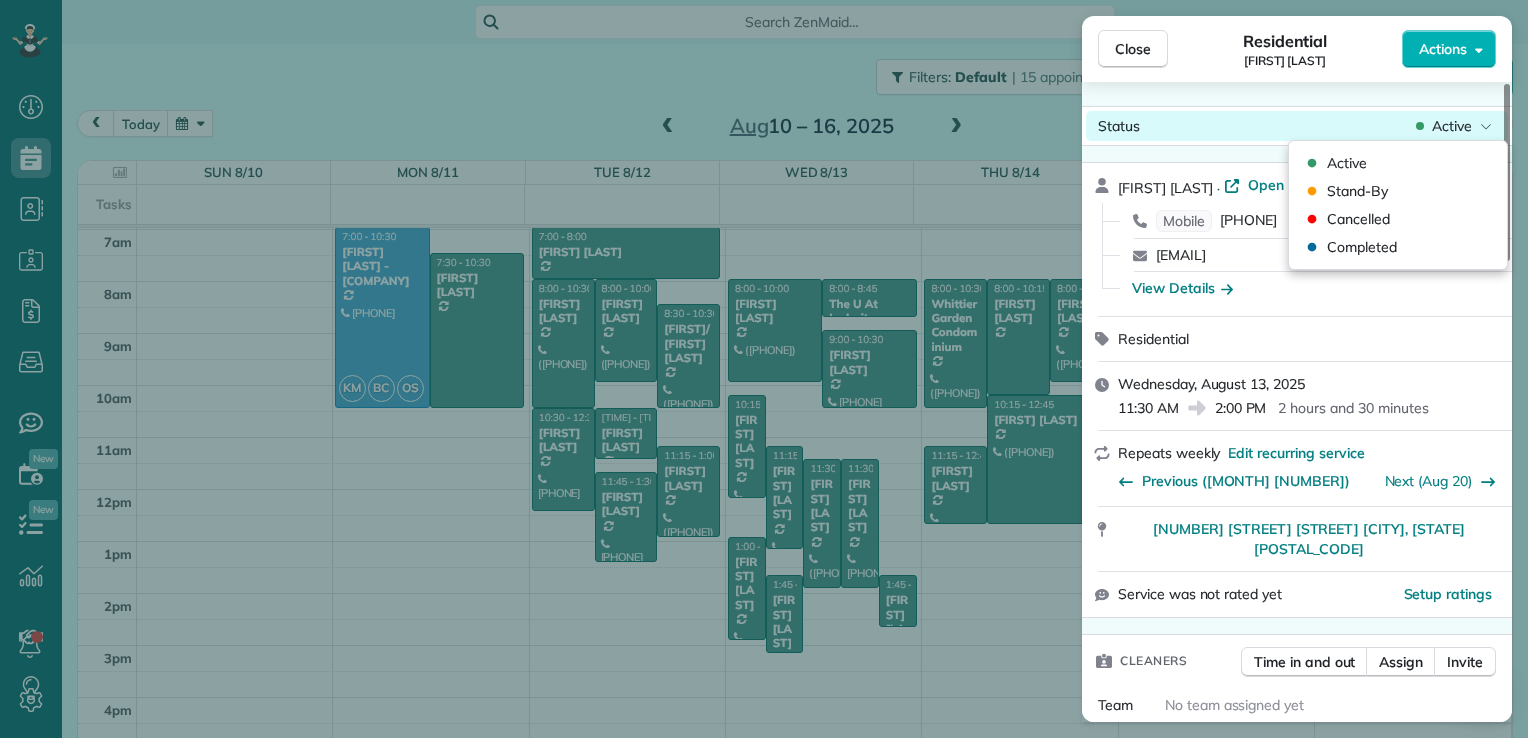 click 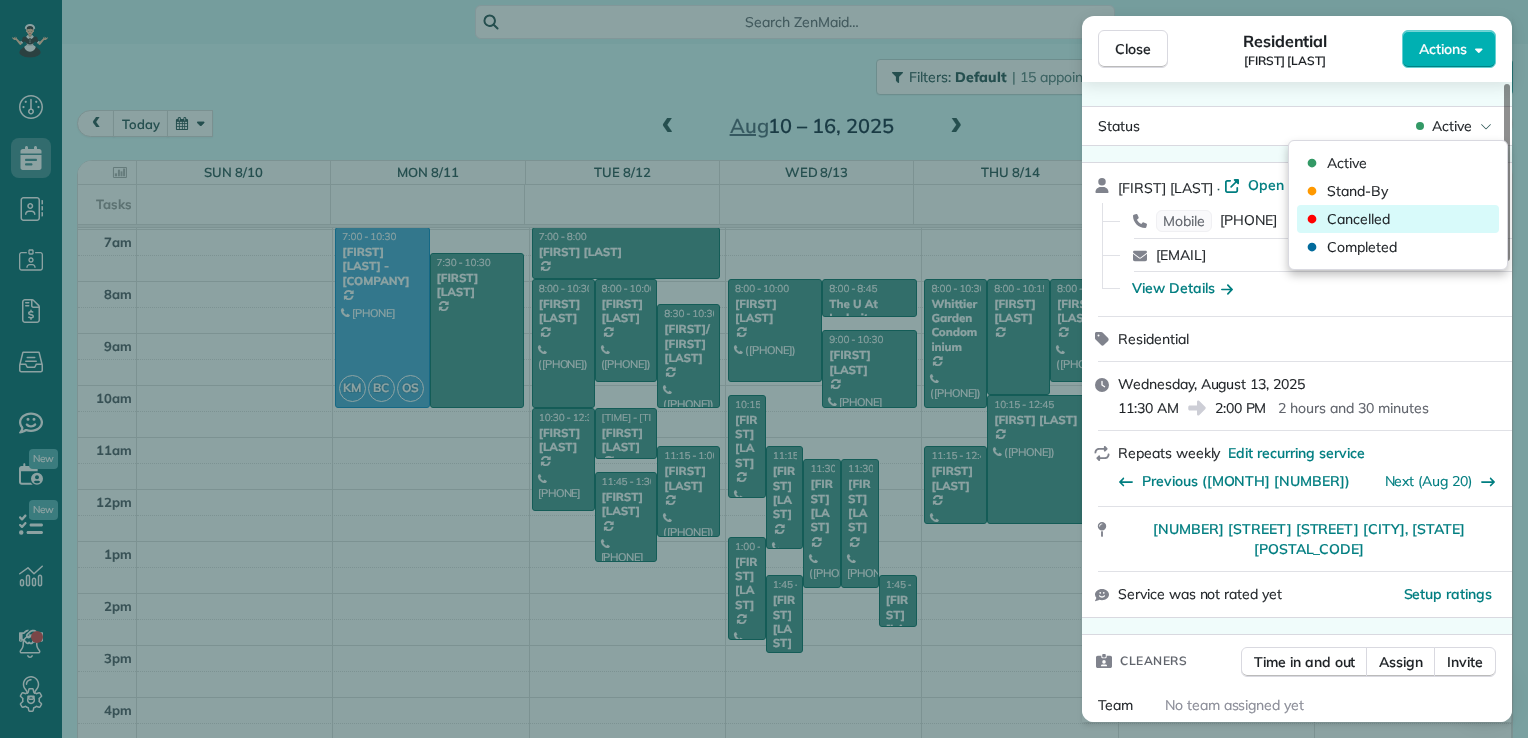 click on "Cancelled" at bounding box center [1358, 219] 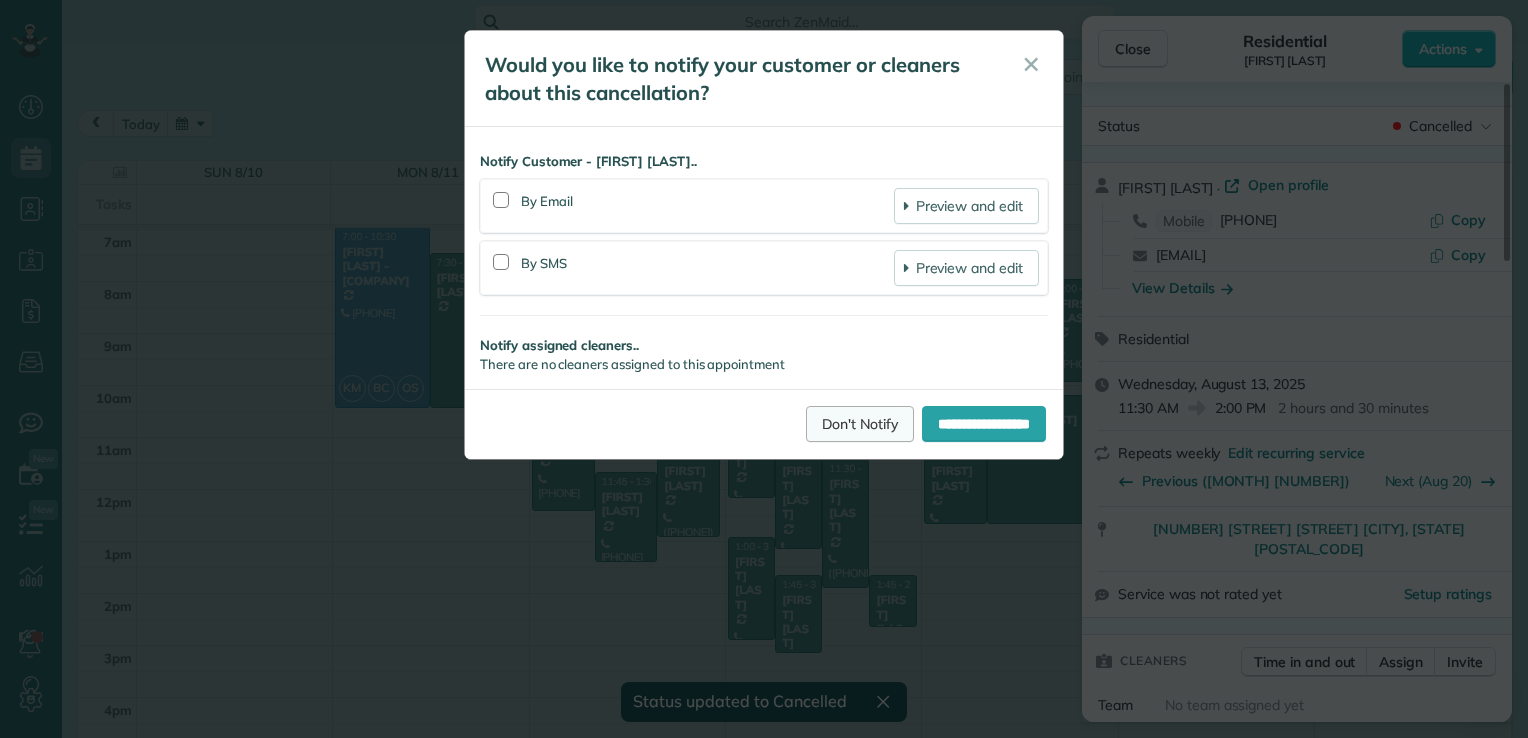 click on "Don't Notify" at bounding box center [860, 424] 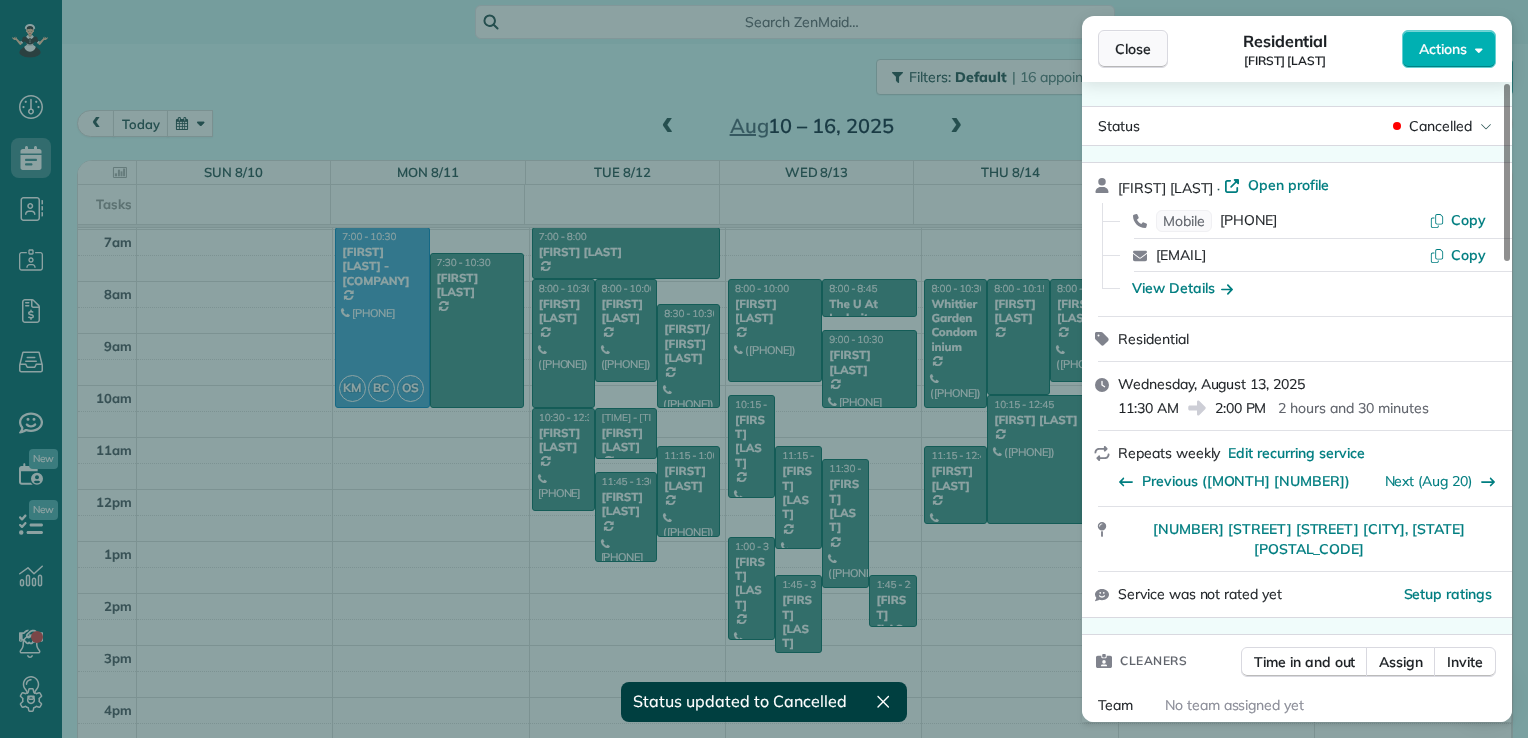 click on "Close" at bounding box center (1133, 49) 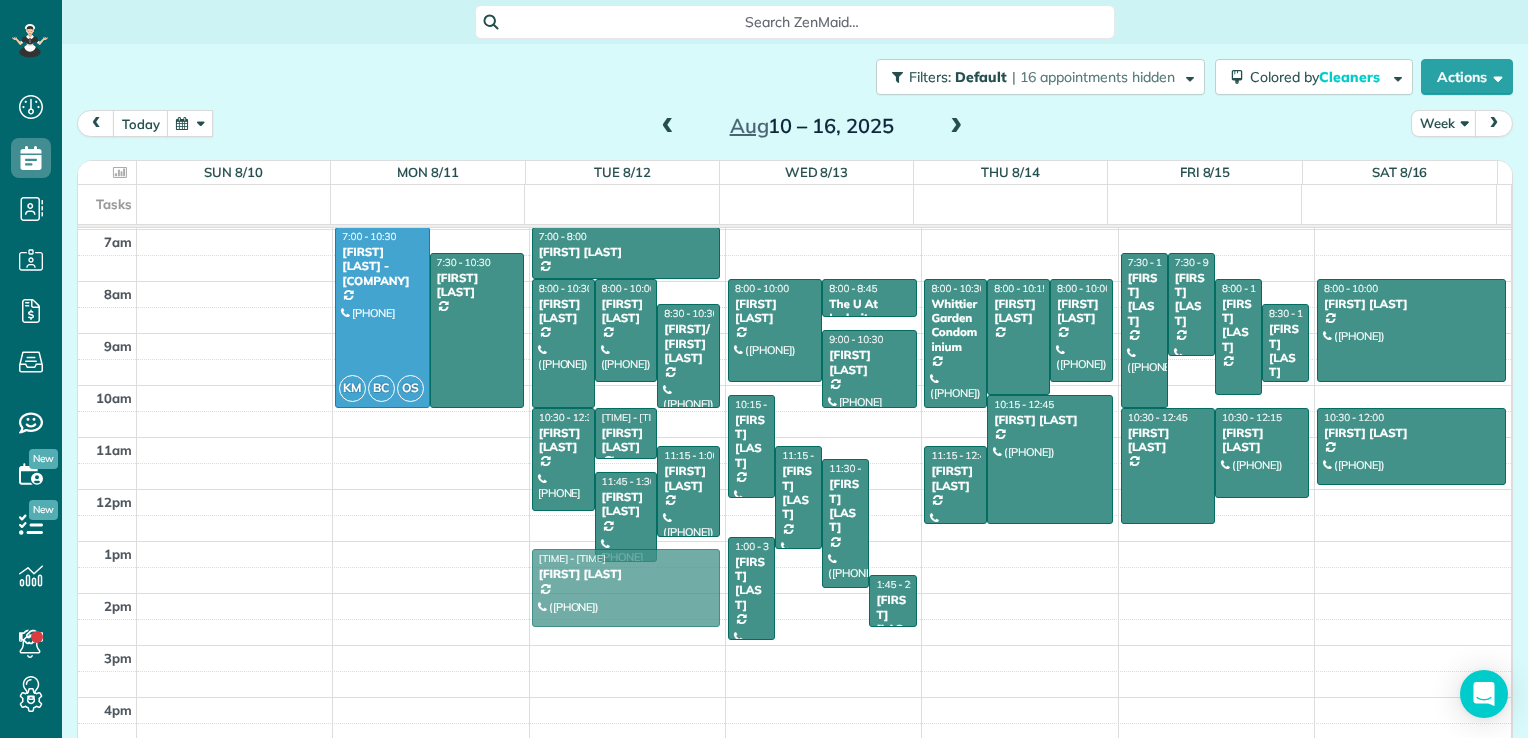 drag, startPoint x: 779, startPoint y: 622, endPoint x: 647, endPoint y: 624, distance: 132.01515 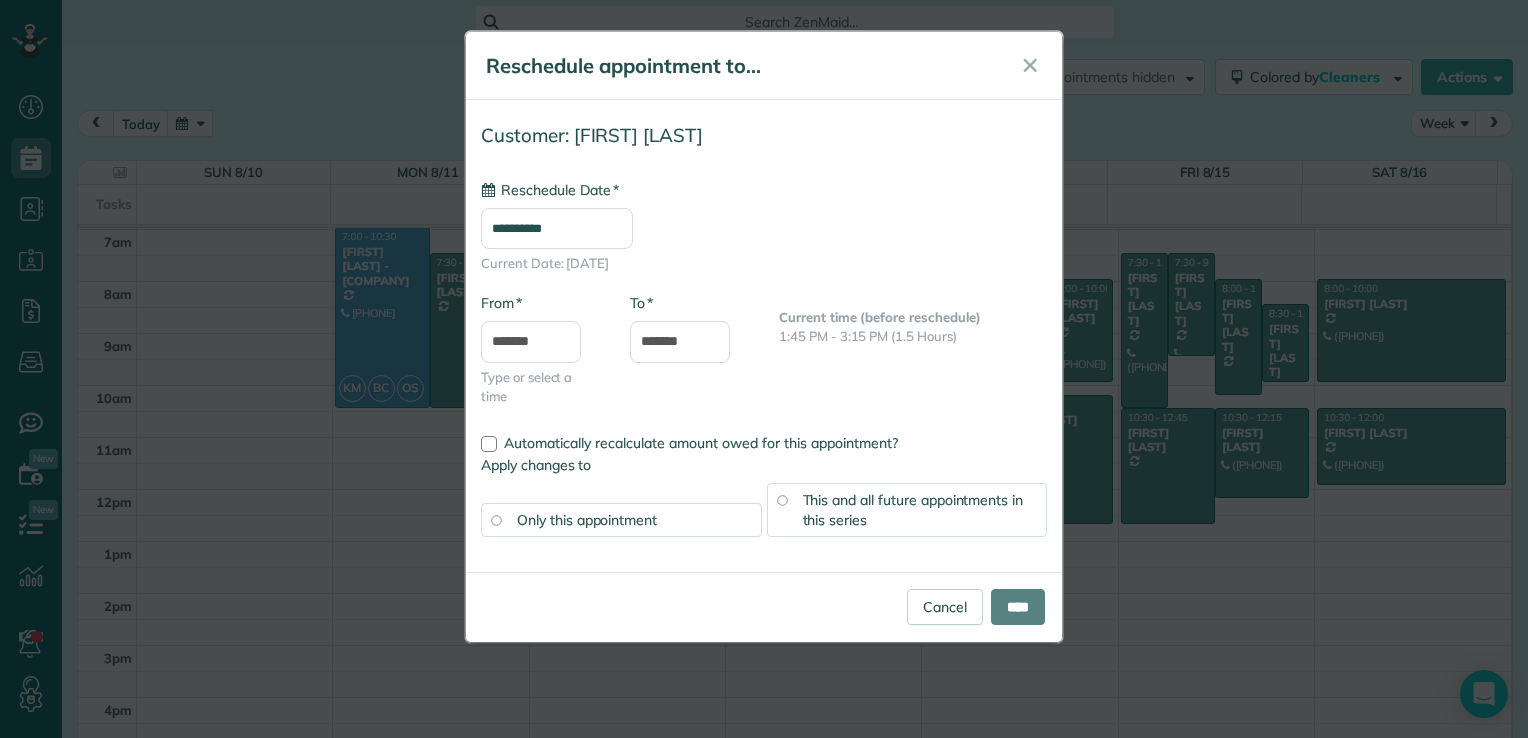 type on "**********" 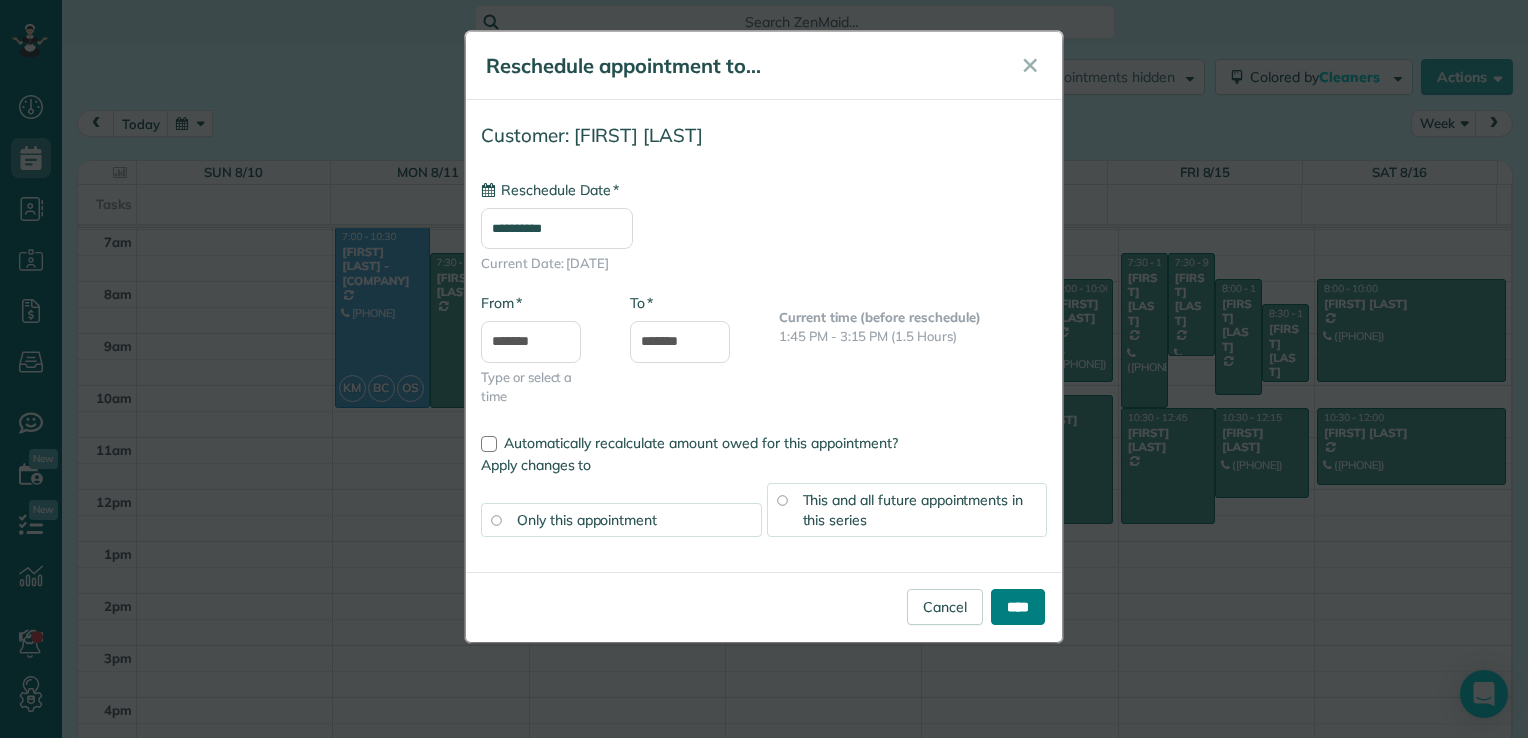 click on "****" at bounding box center (1018, 607) 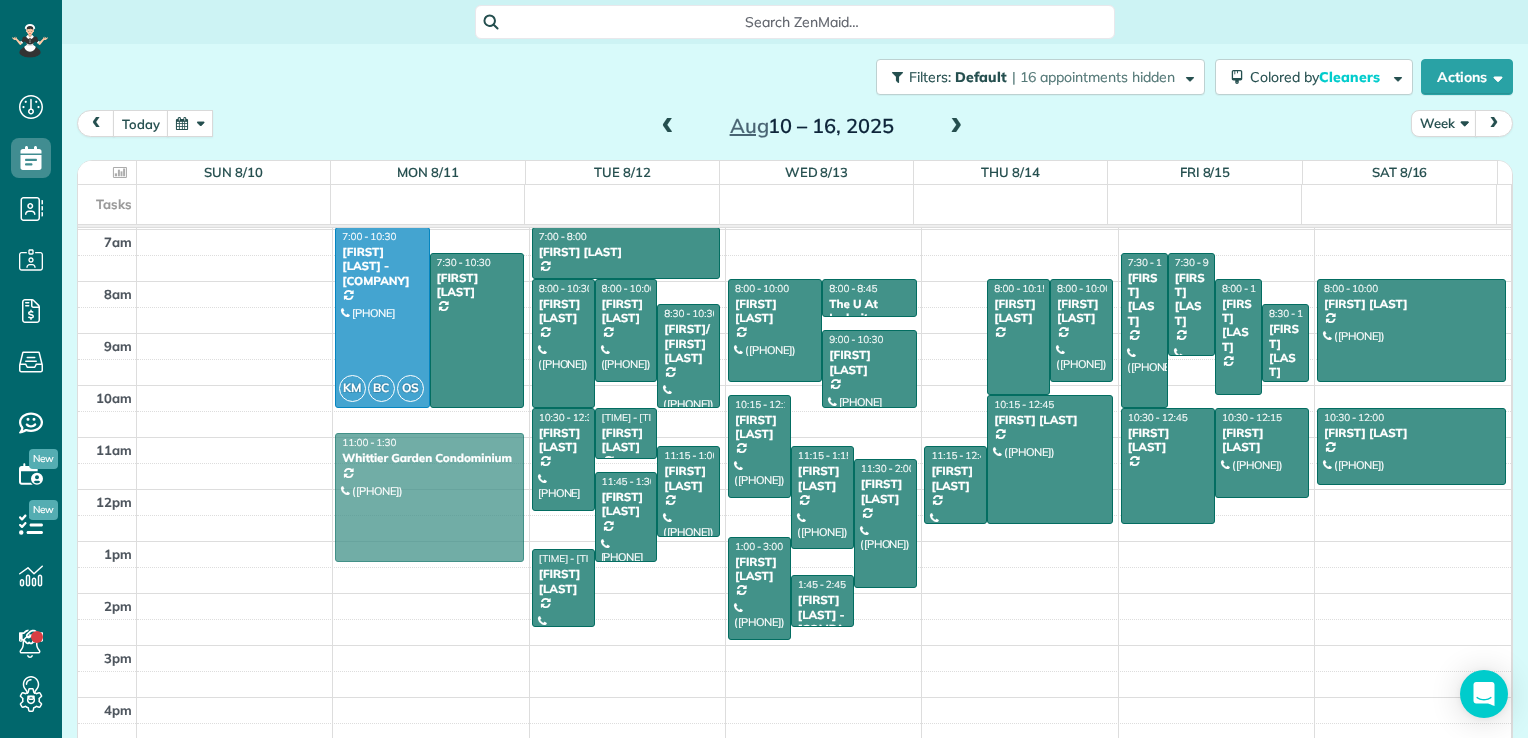 drag, startPoint x: 948, startPoint y: 343, endPoint x: 345, endPoint y: 504, distance: 624.1234 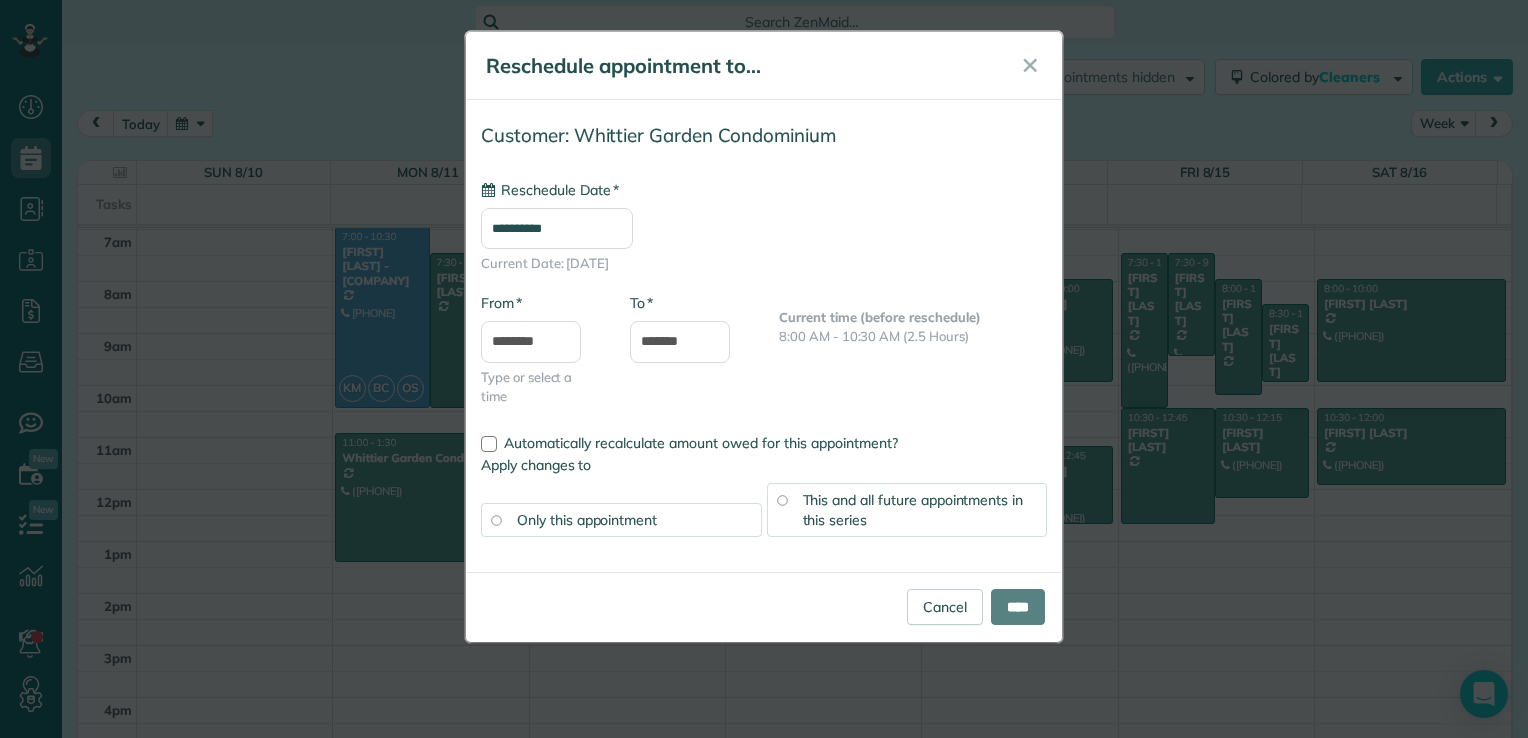 type on "**********" 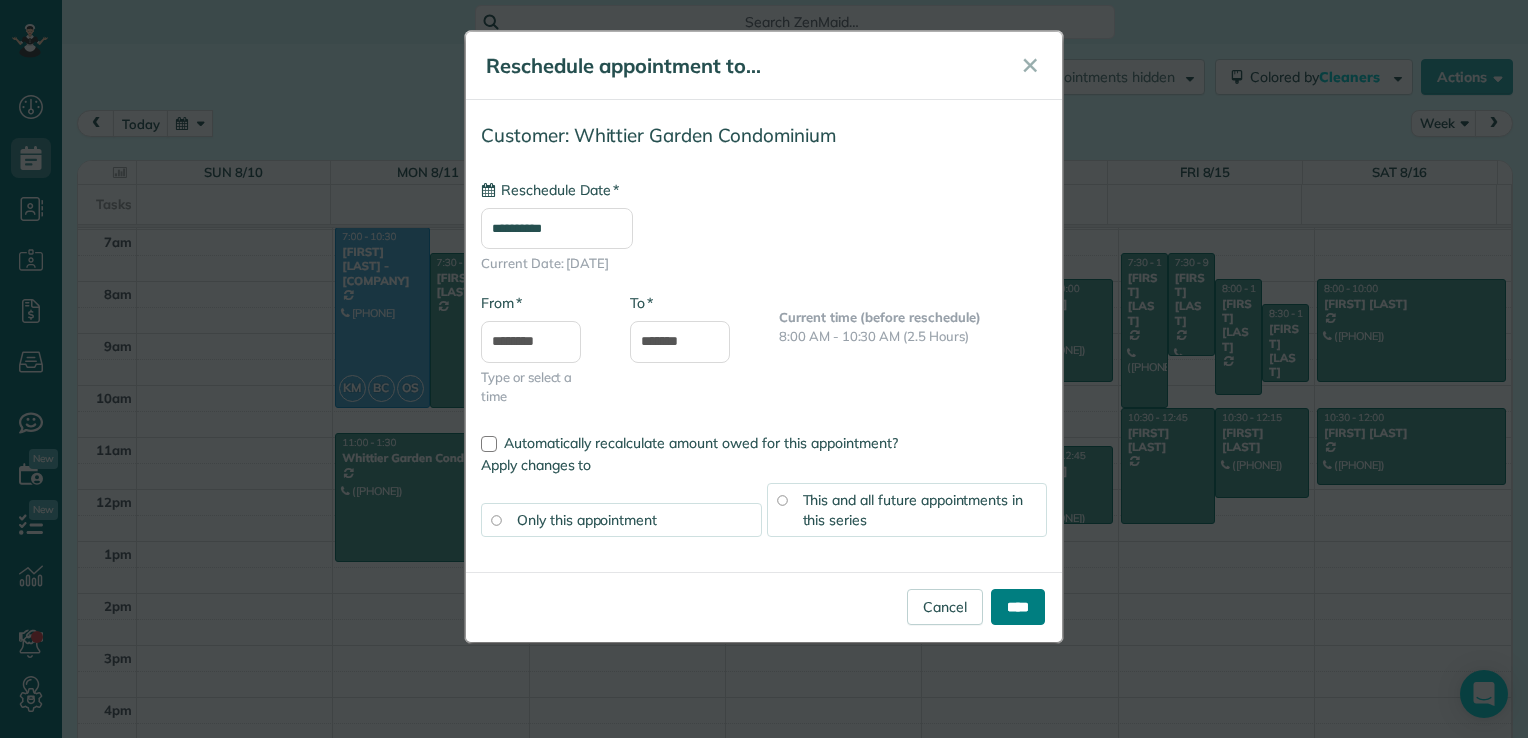 click on "****" at bounding box center [1018, 607] 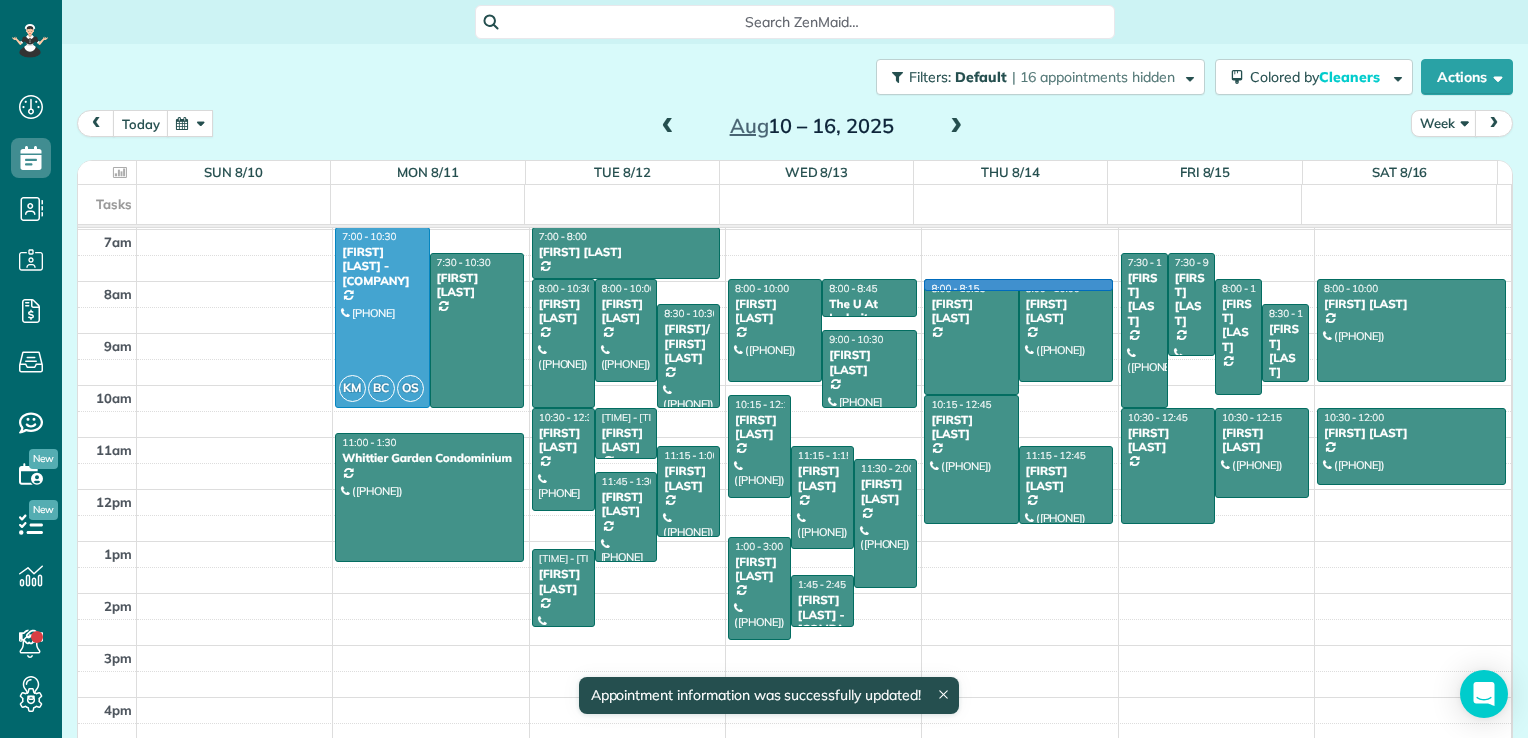 click at bounding box center [824, 295] 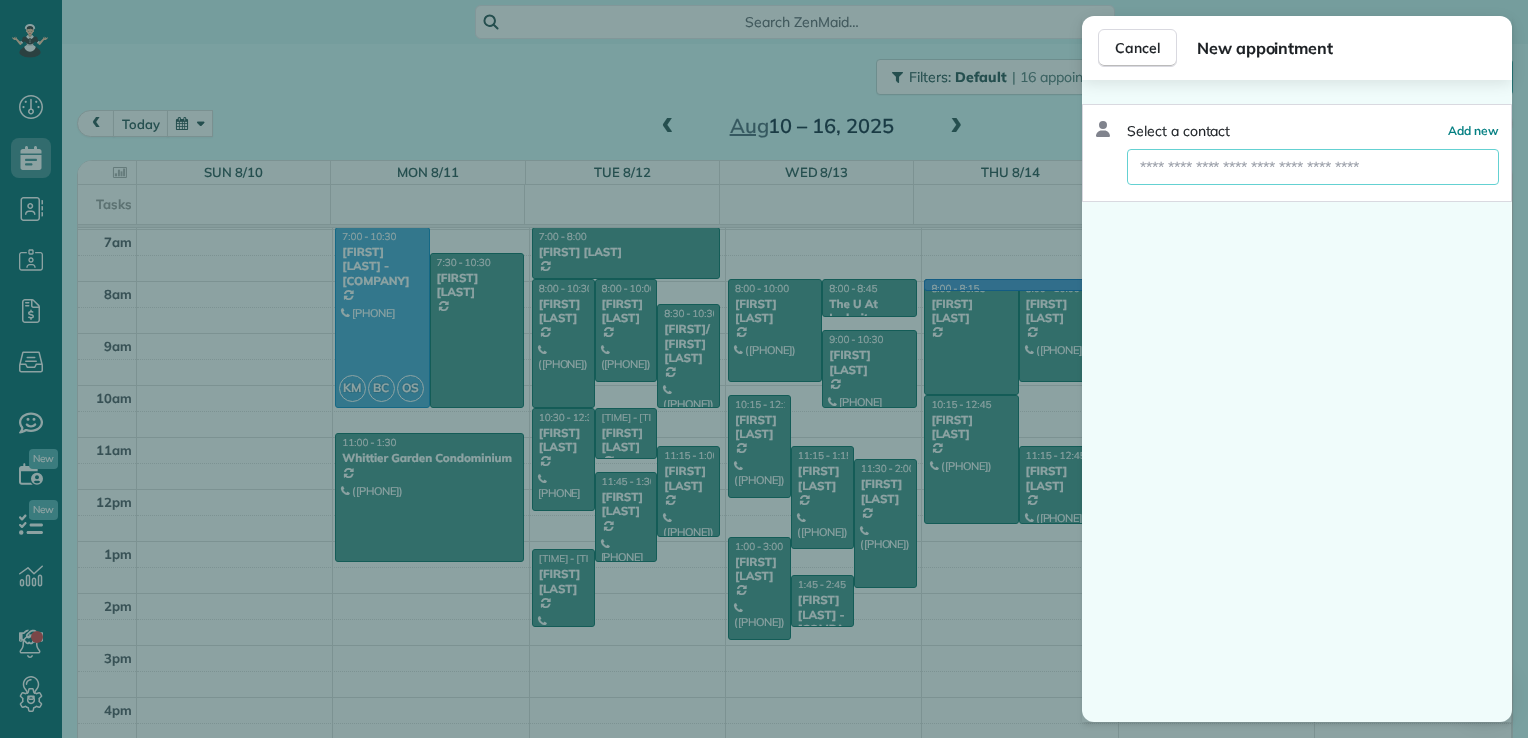 click at bounding box center (1313, 167) 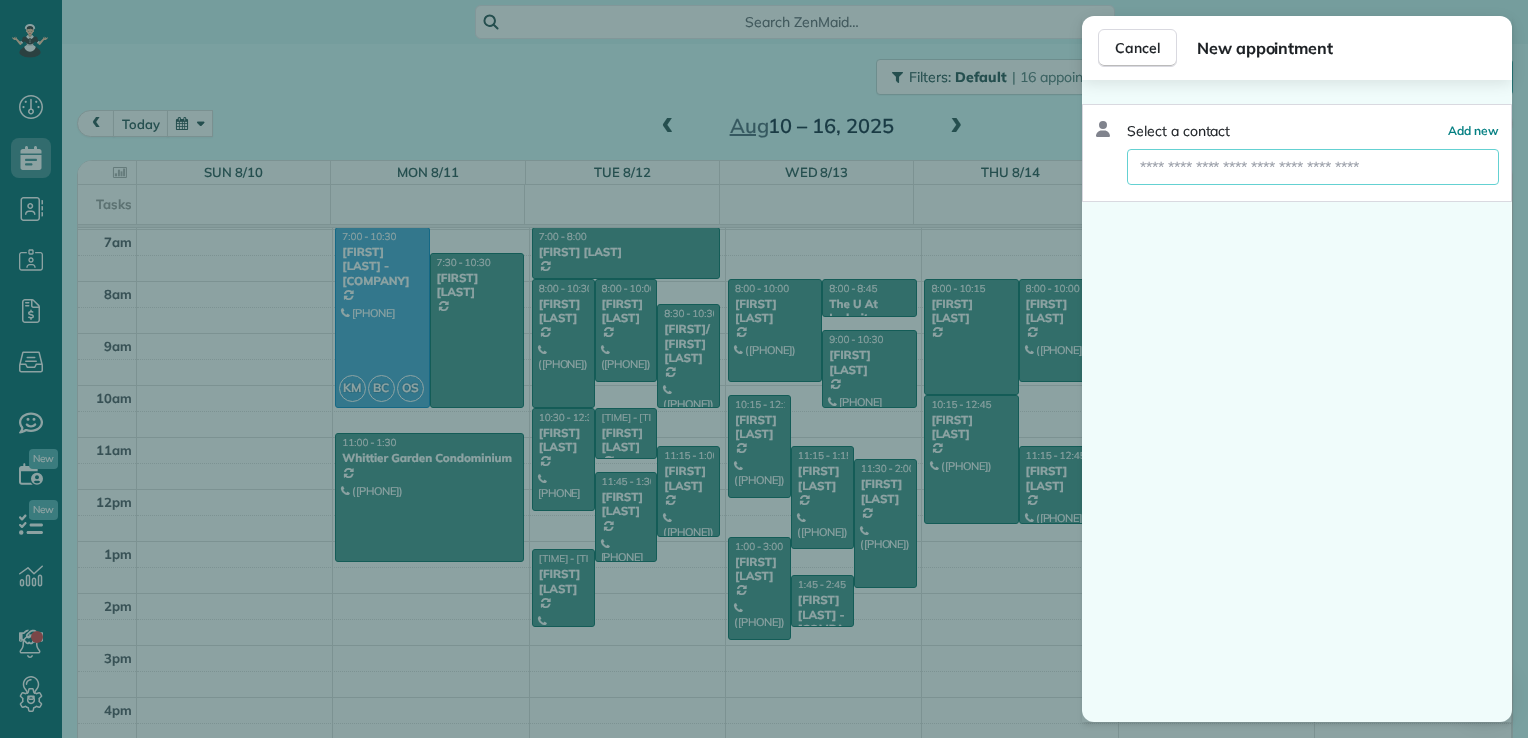 type on "*" 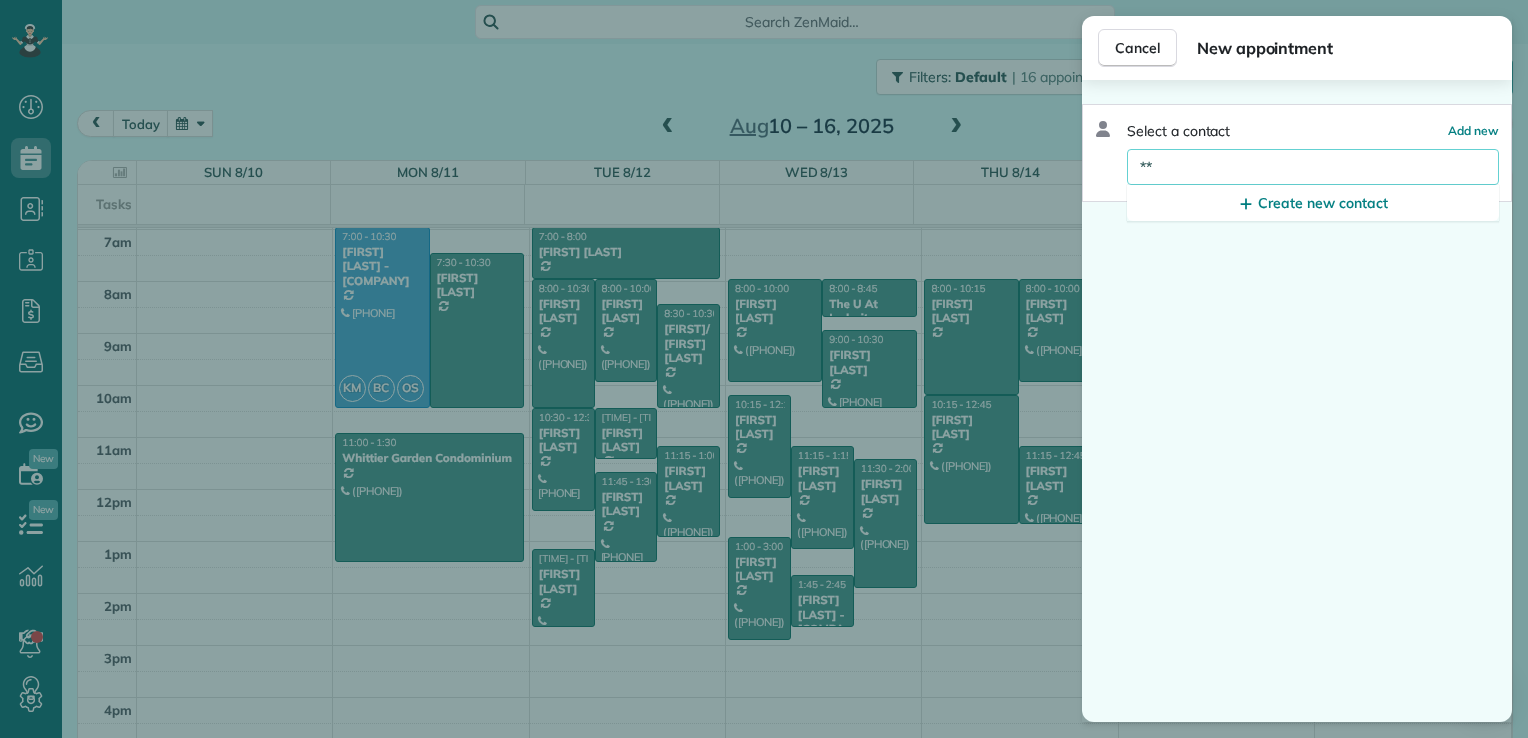 type on "*" 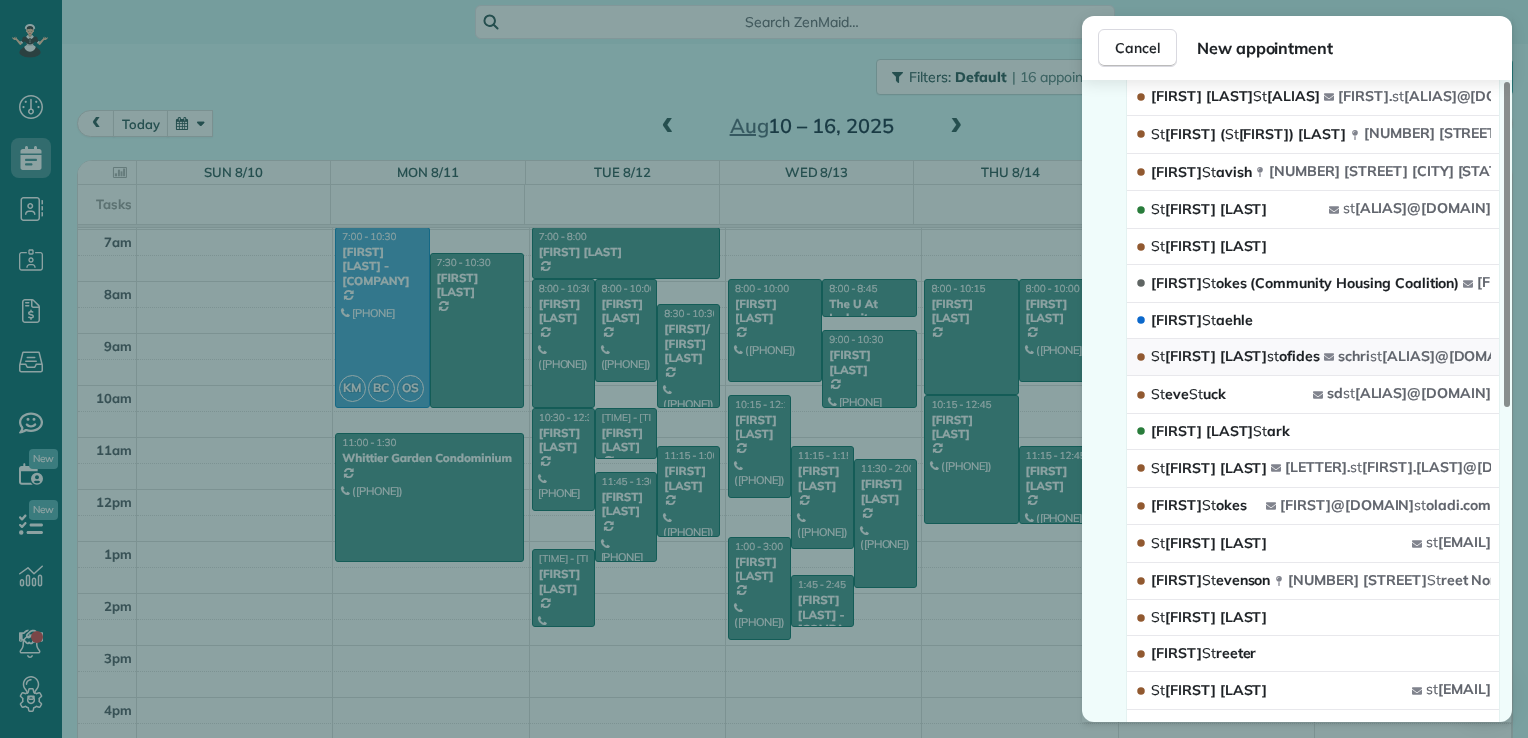 scroll, scrollTop: 100, scrollLeft: 0, axis: vertical 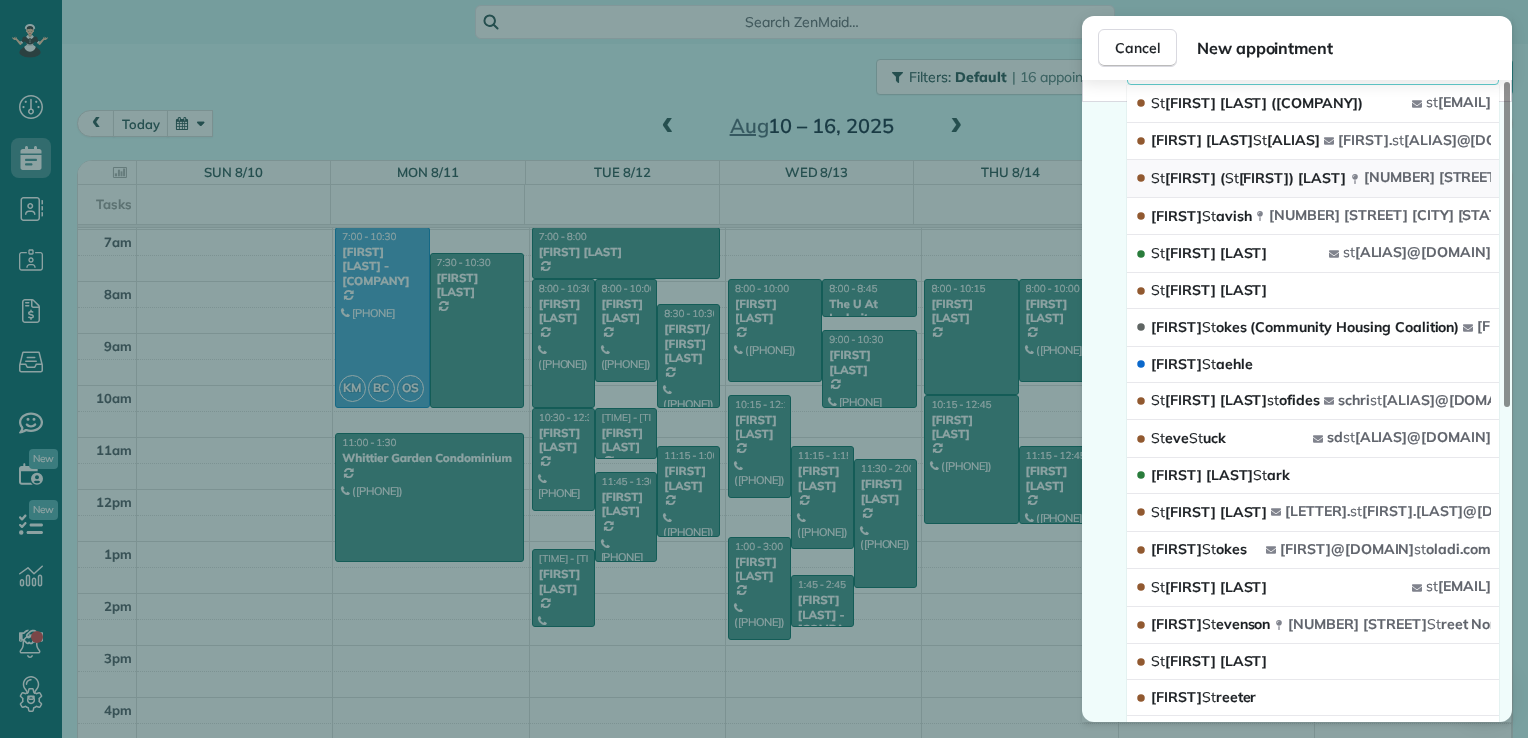 type on "**" 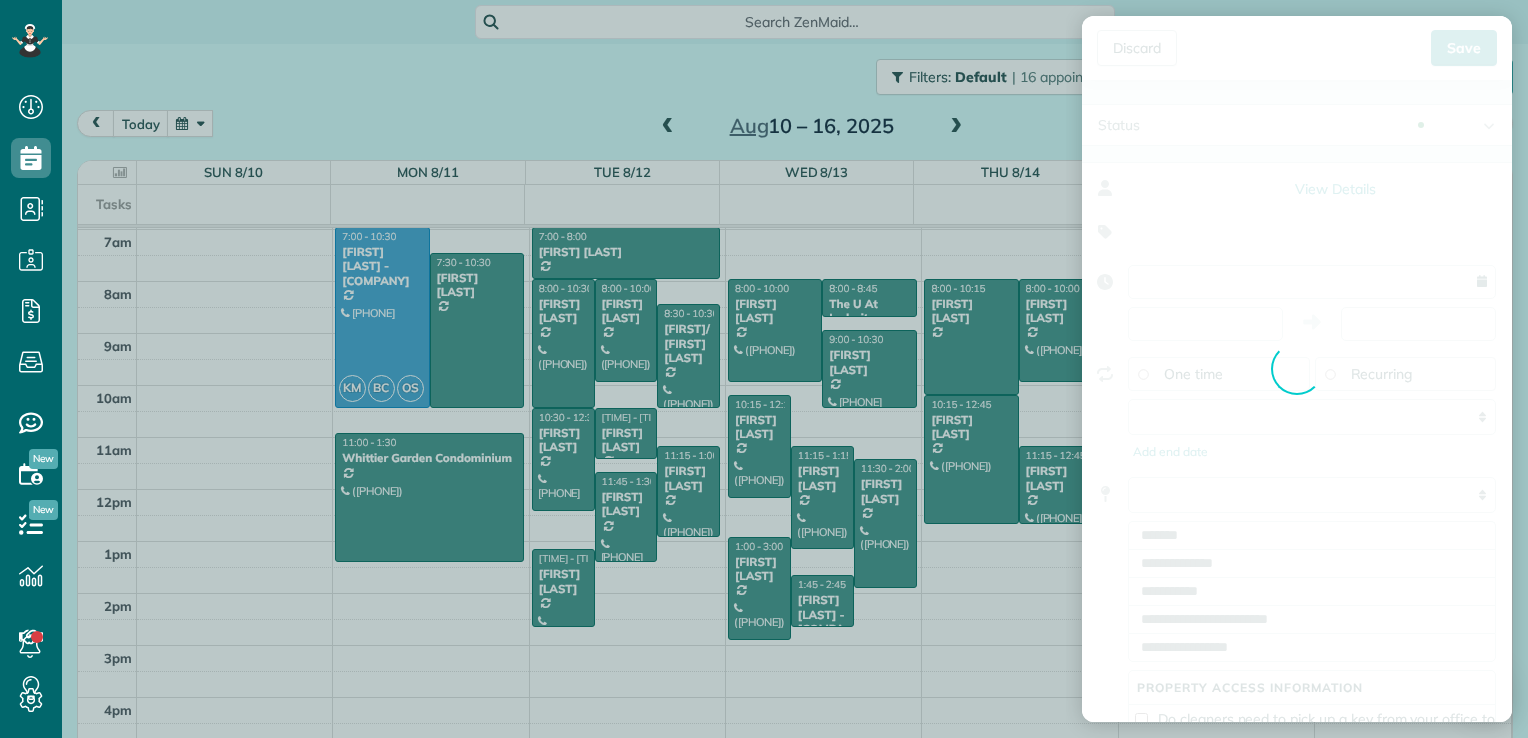 type on "**********" 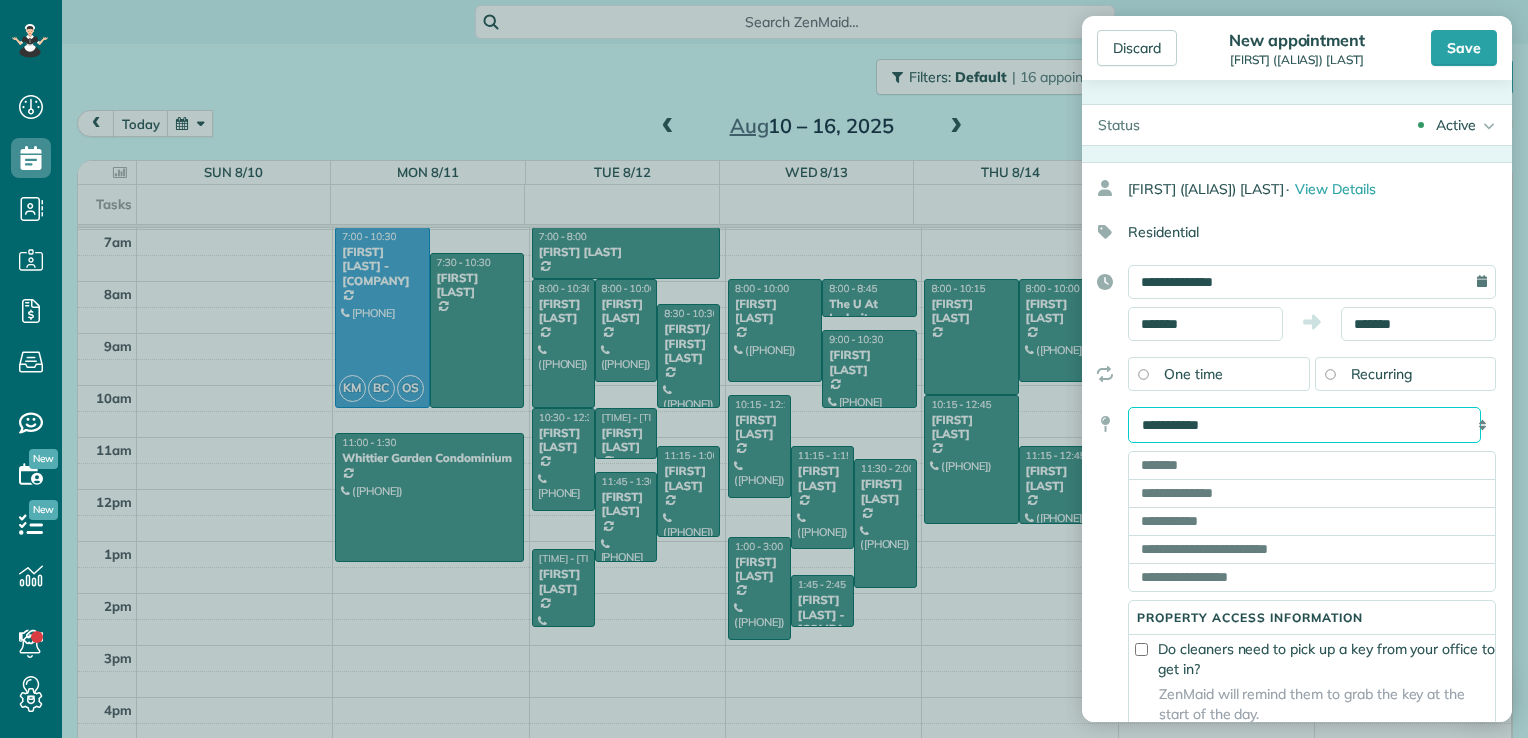 click on "**********" at bounding box center [1304, 425] 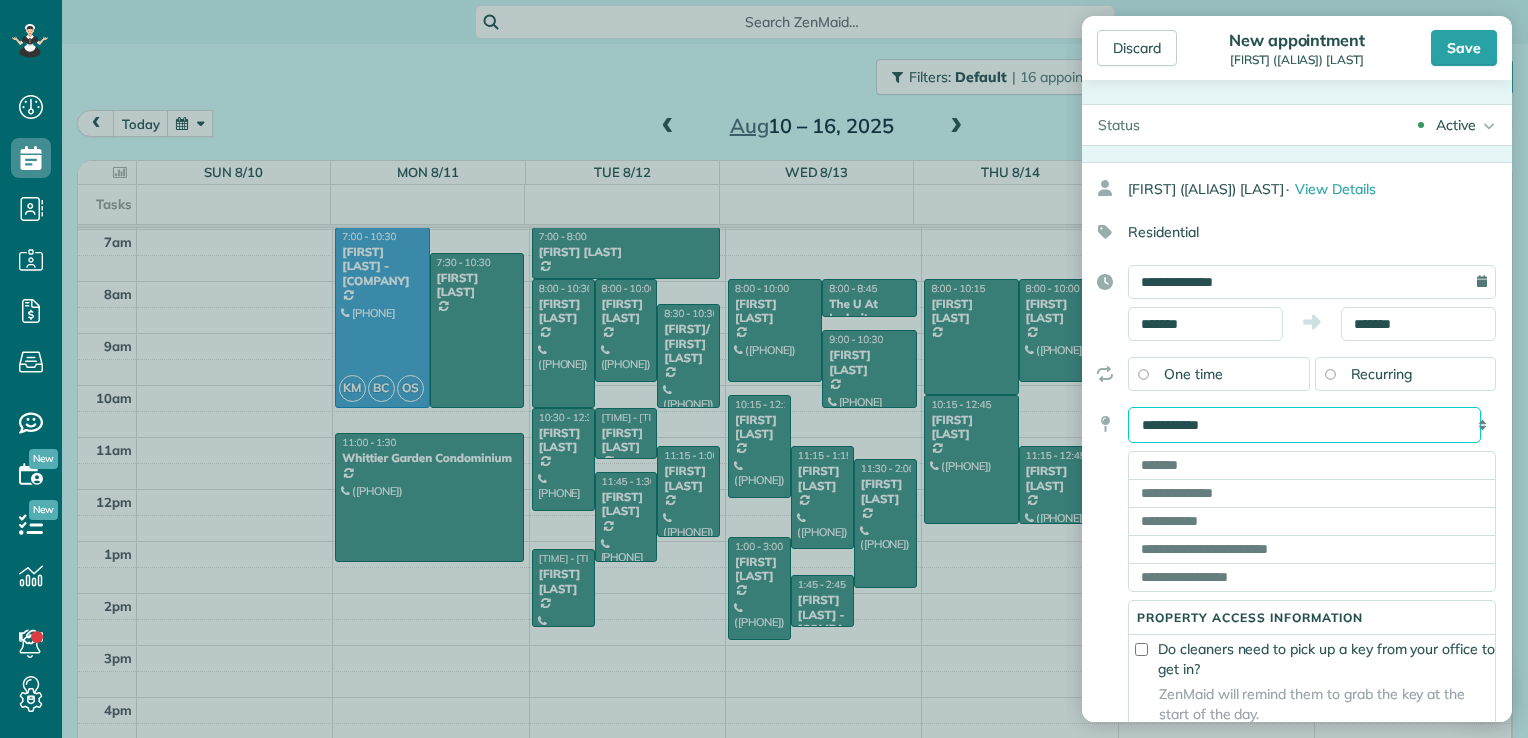 select on "*******" 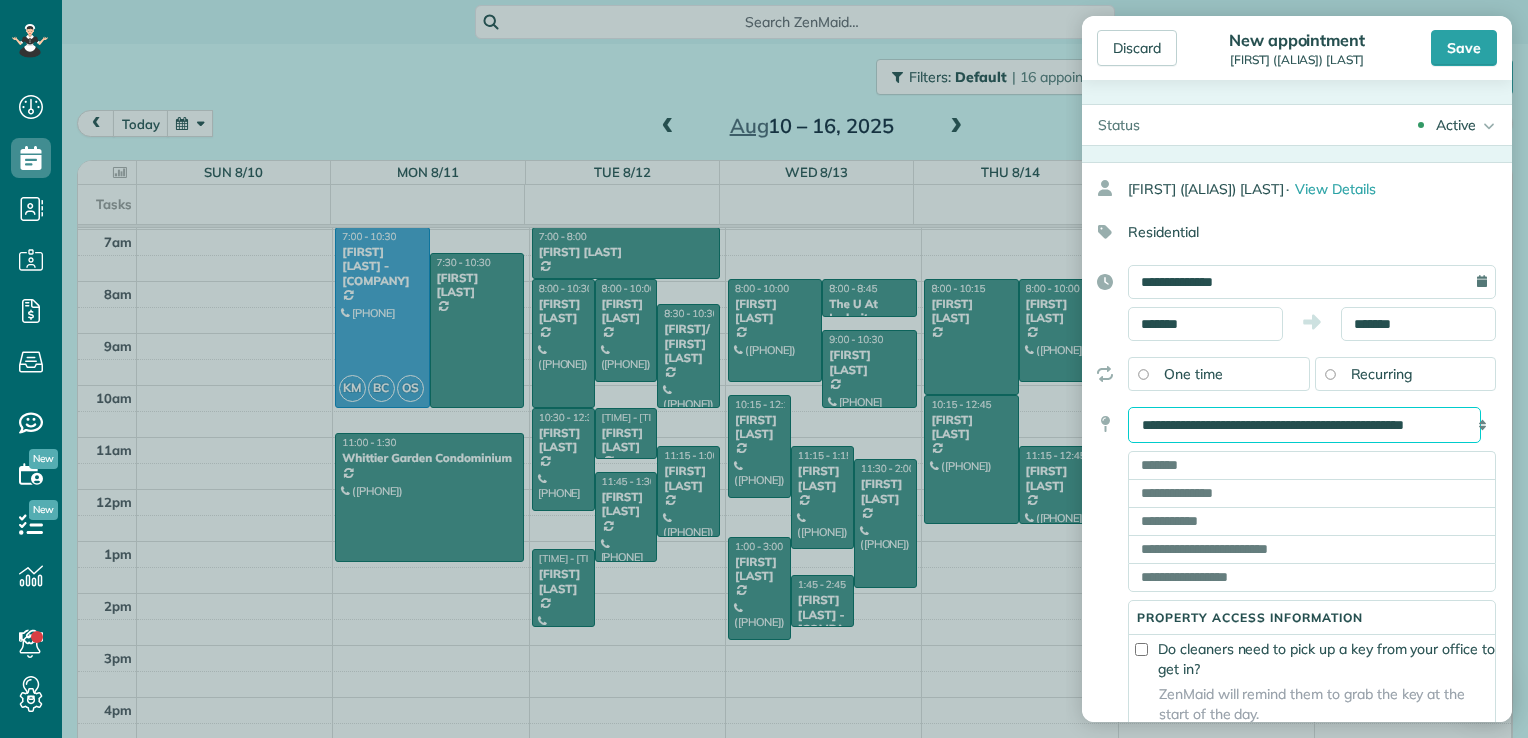 click on "**********" at bounding box center [1304, 425] 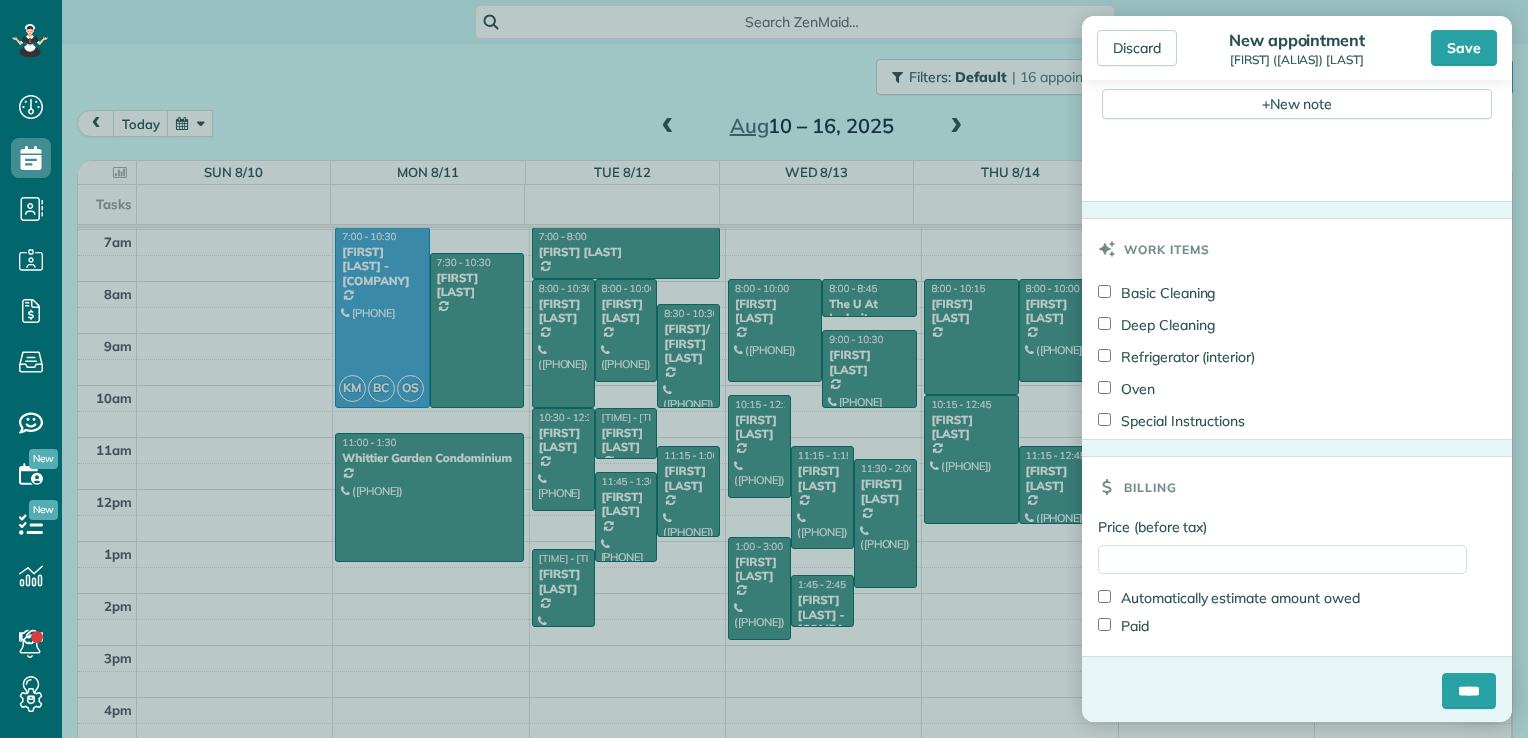 scroll, scrollTop: 557, scrollLeft: 0, axis: vertical 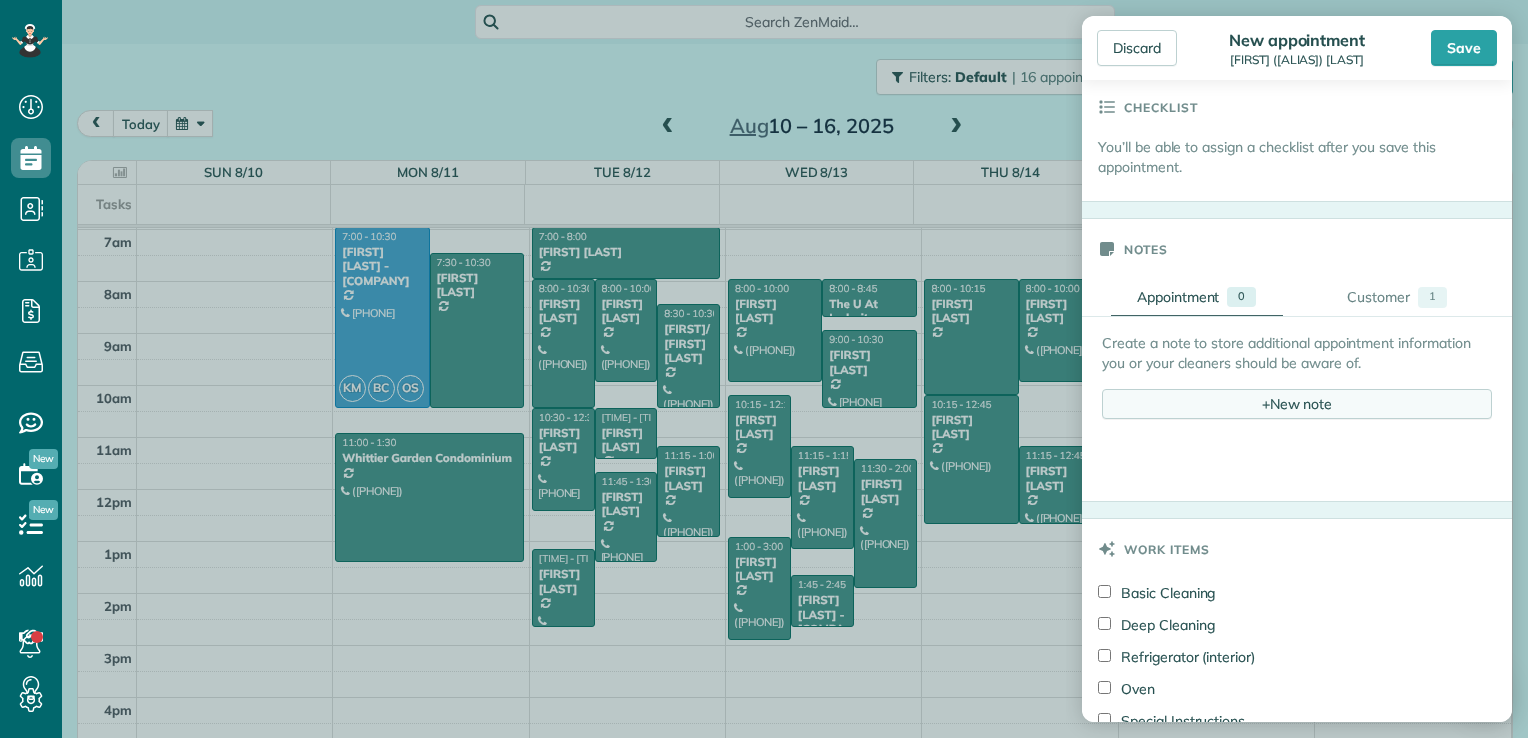 click on "+ New note" at bounding box center (1297, 404) 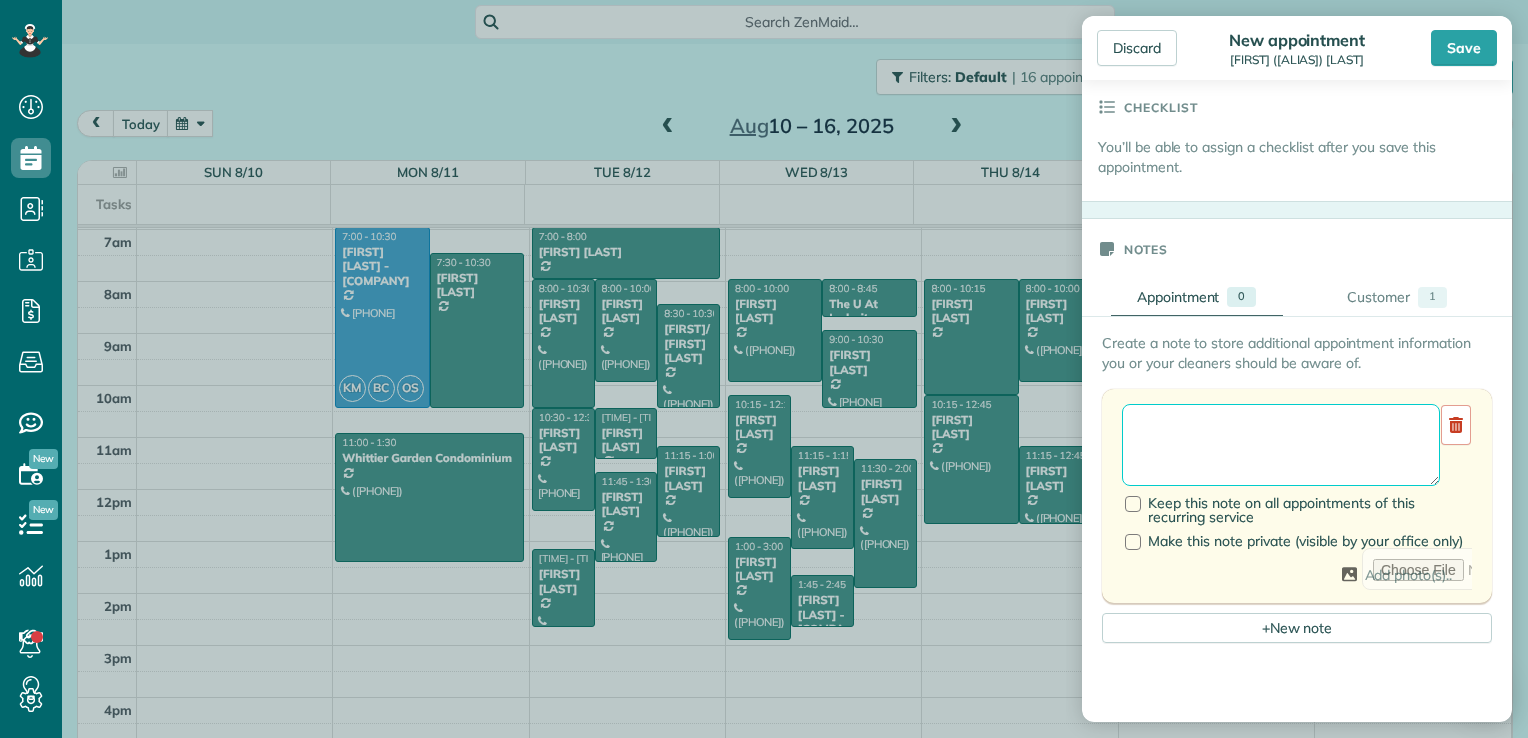 click at bounding box center (1281, 445) 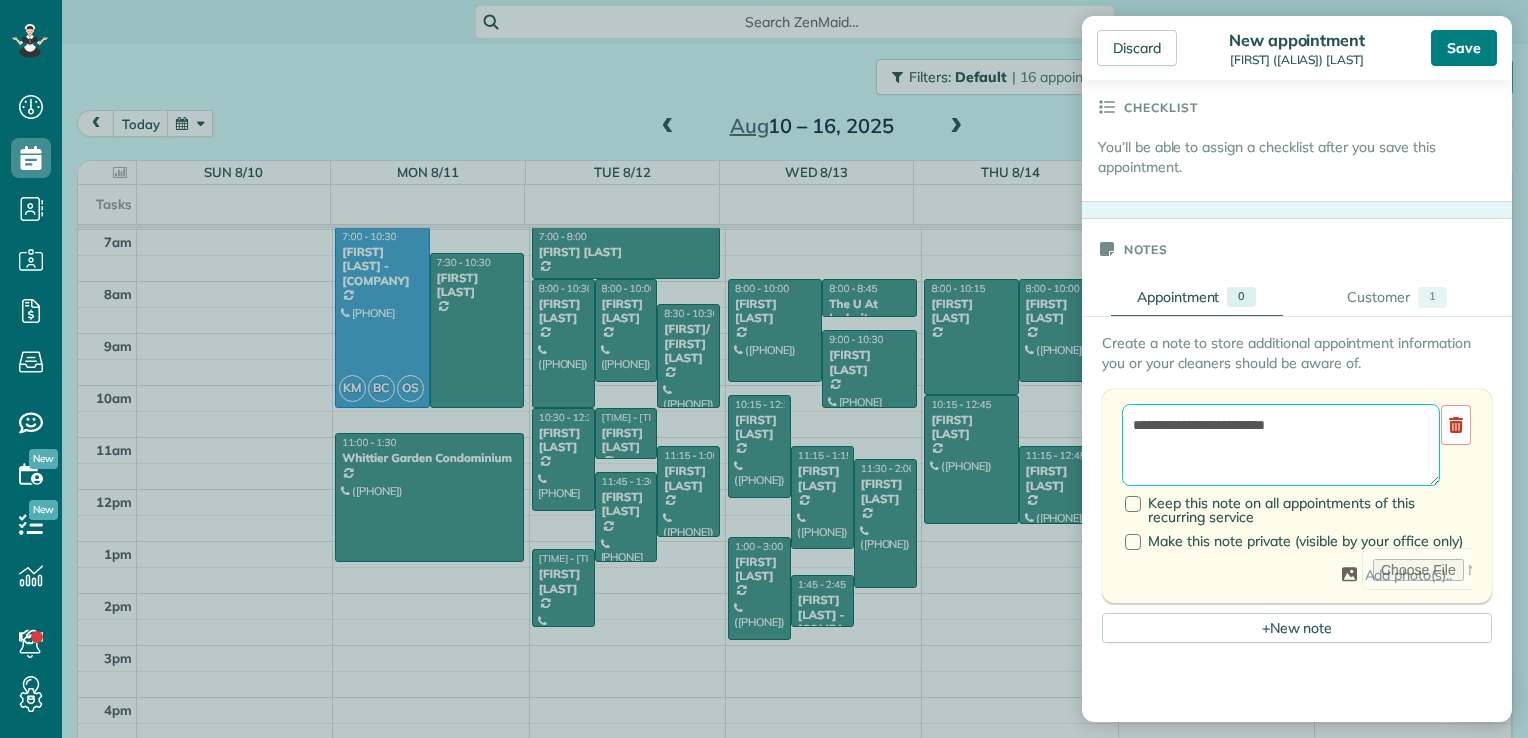 type on "**********" 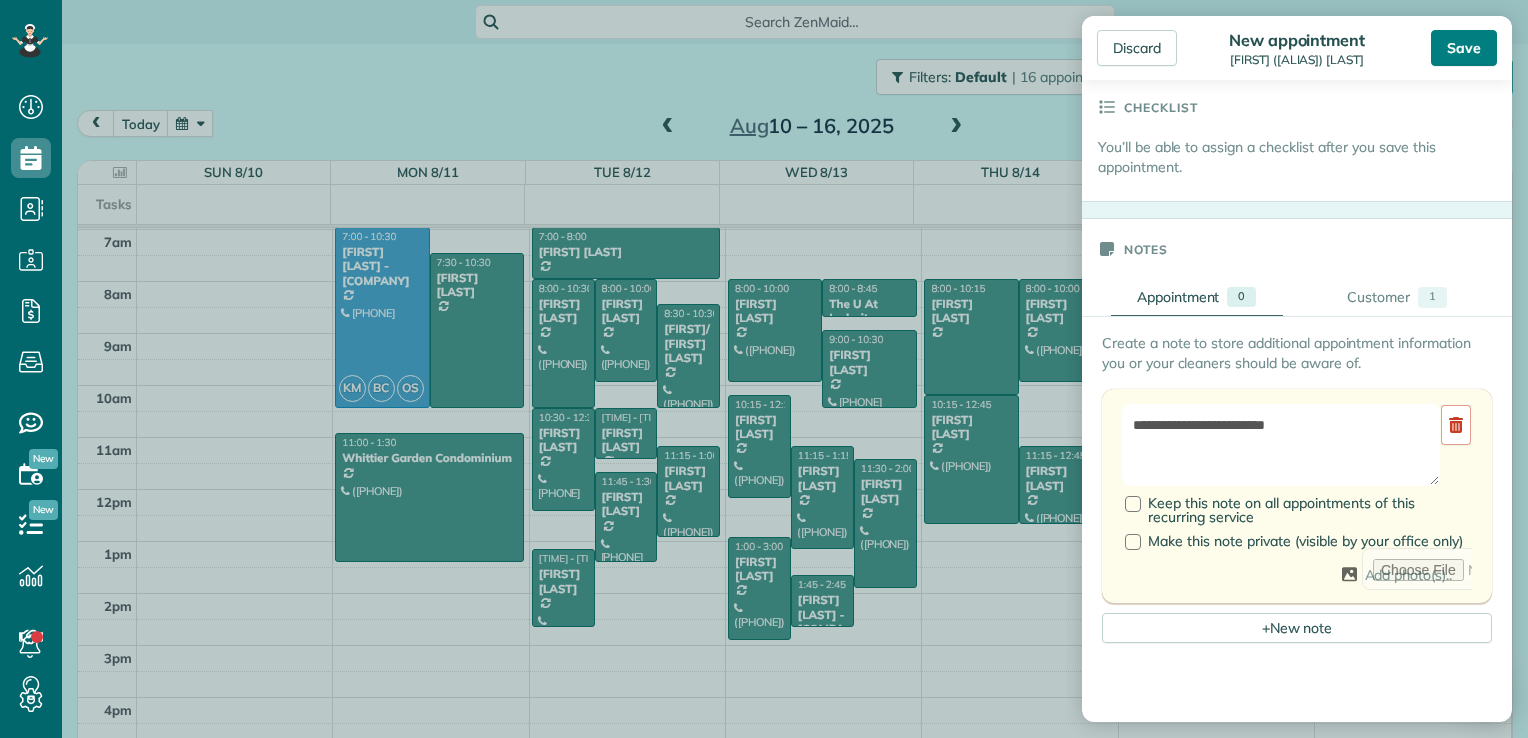 click on "Save" at bounding box center [1464, 48] 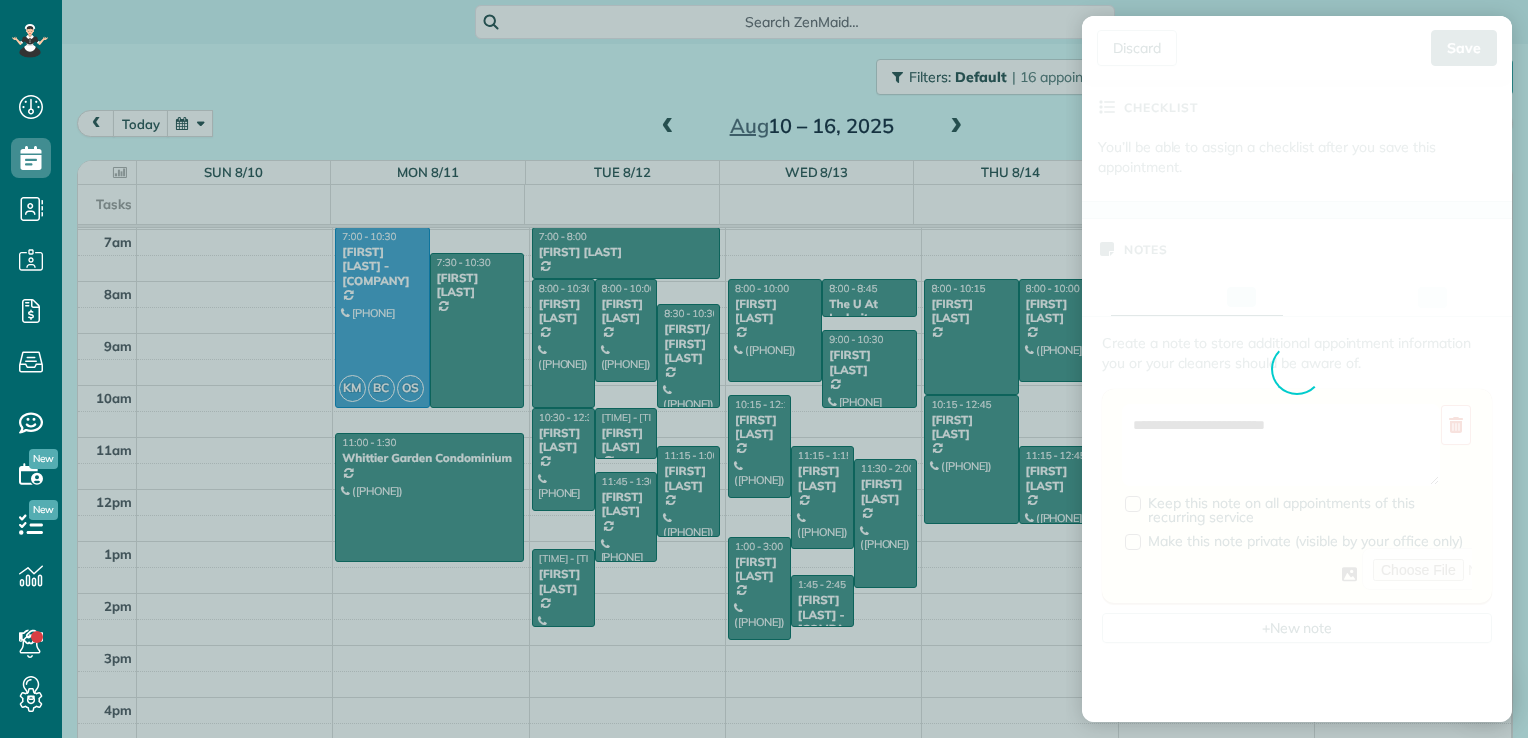 scroll, scrollTop: 0, scrollLeft: 0, axis: both 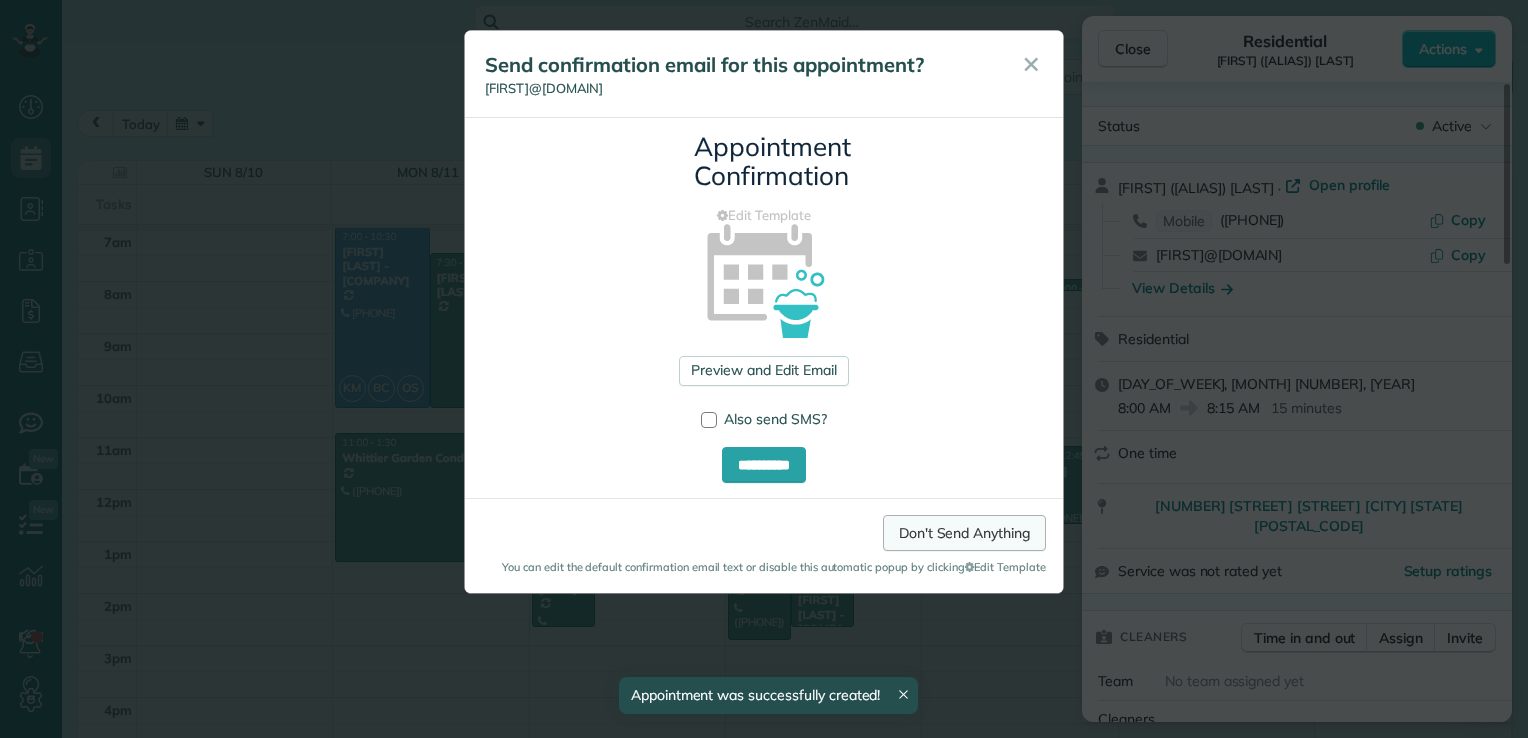 click on "Don't Send Anything" at bounding box center (964, 533) 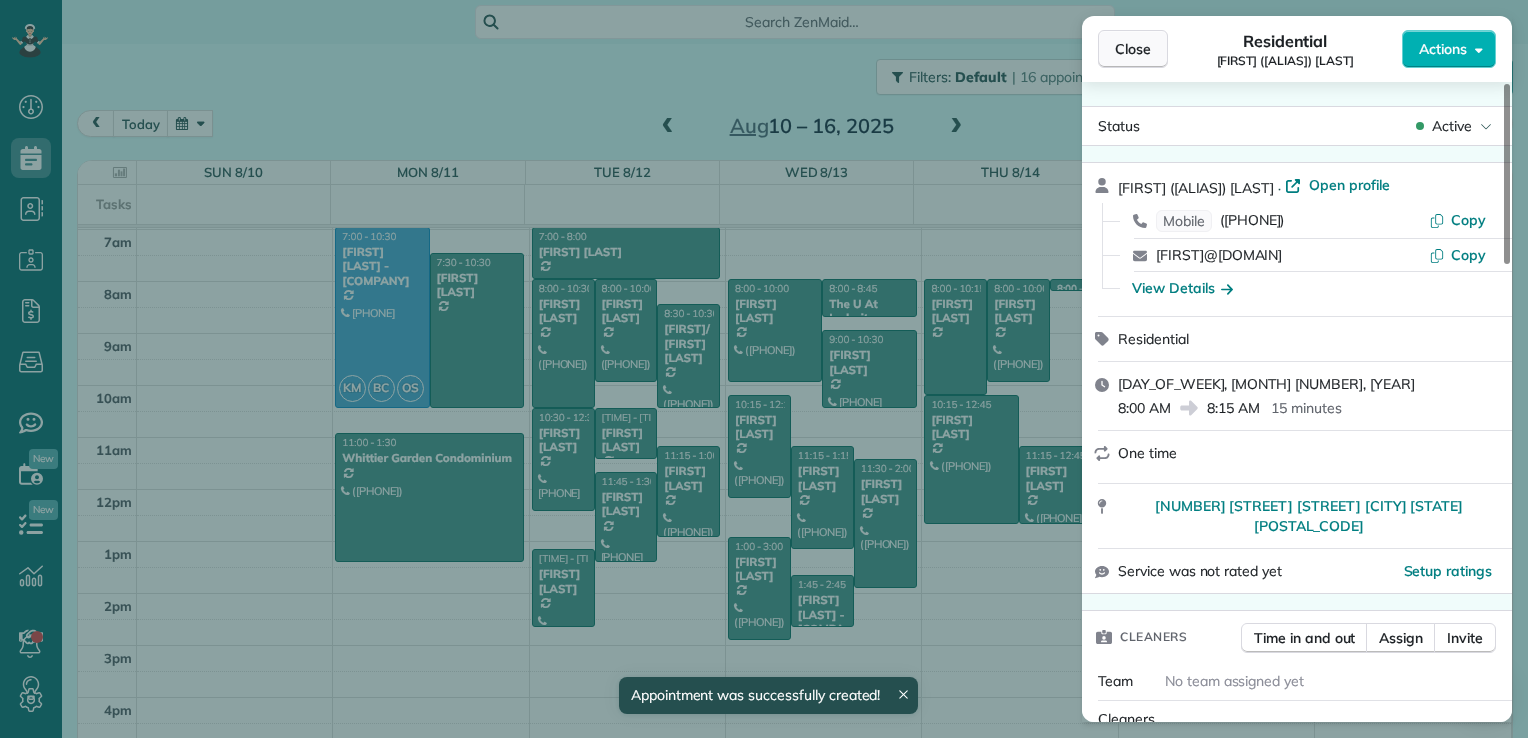 click on "Close" at bounding box center (1133, 49) 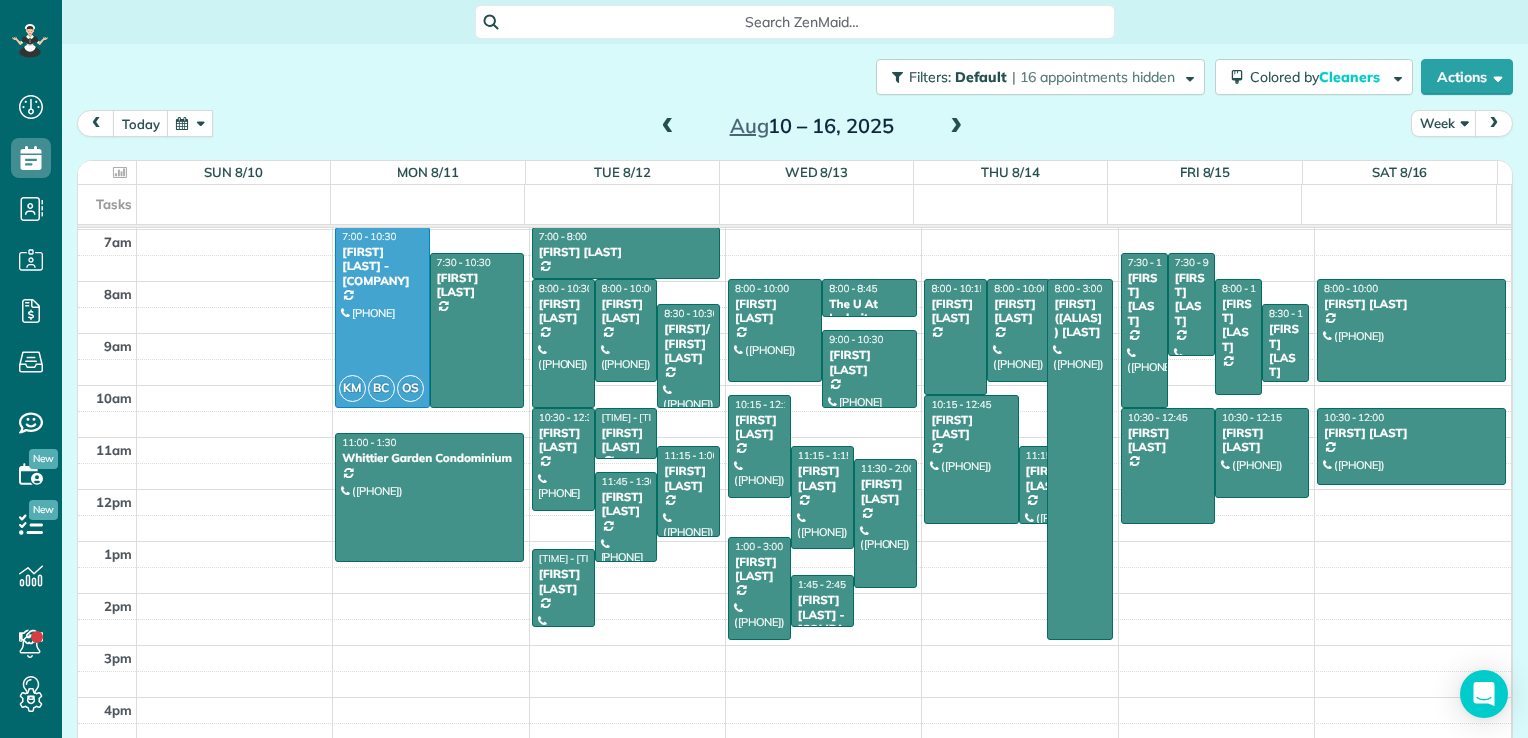 drag, startPoint x: 1057, startPoint y: 289, endPoint x: 1076, endPoint y: 632, distance: 343.52585 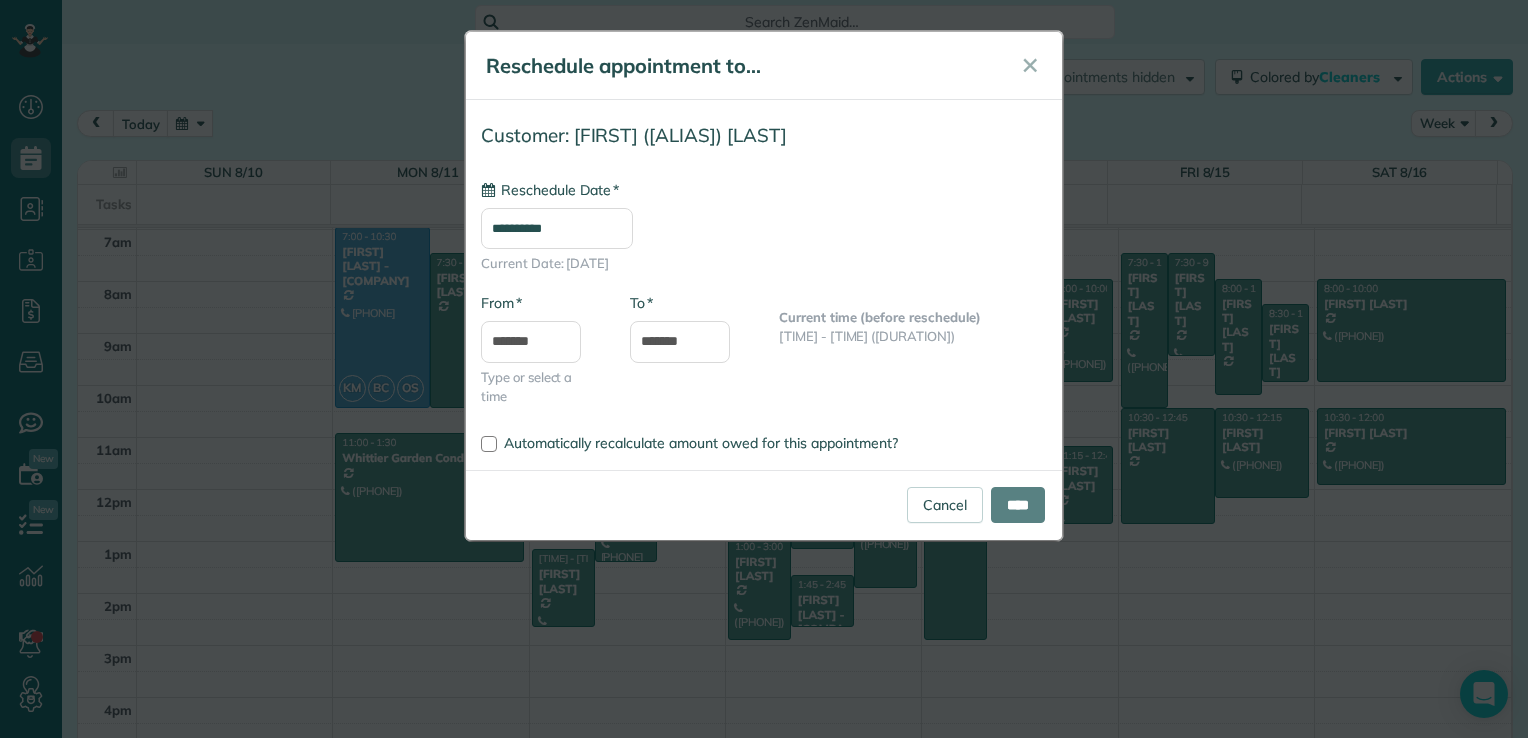 type on "**********" 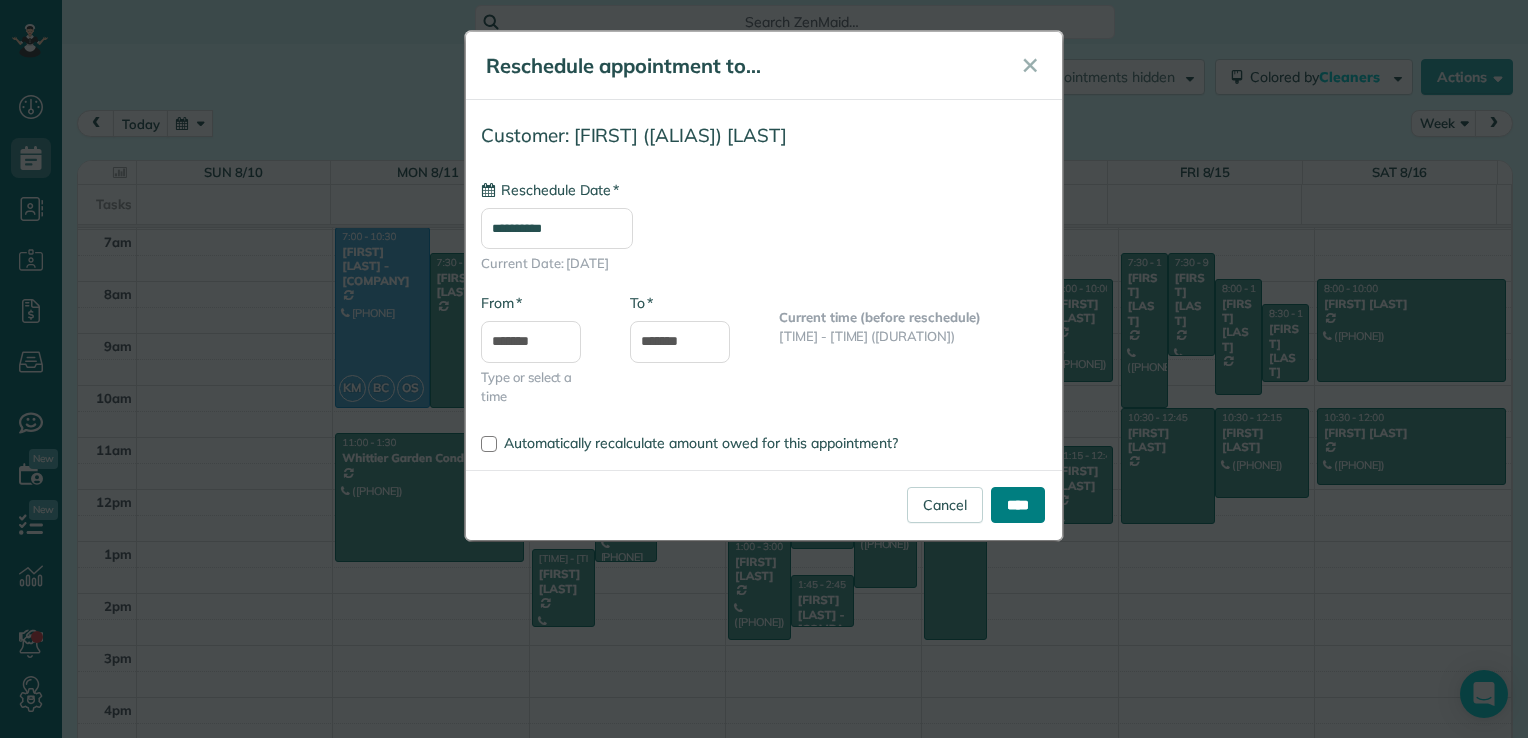 click on "****" at bounding box center [1018, 505] 